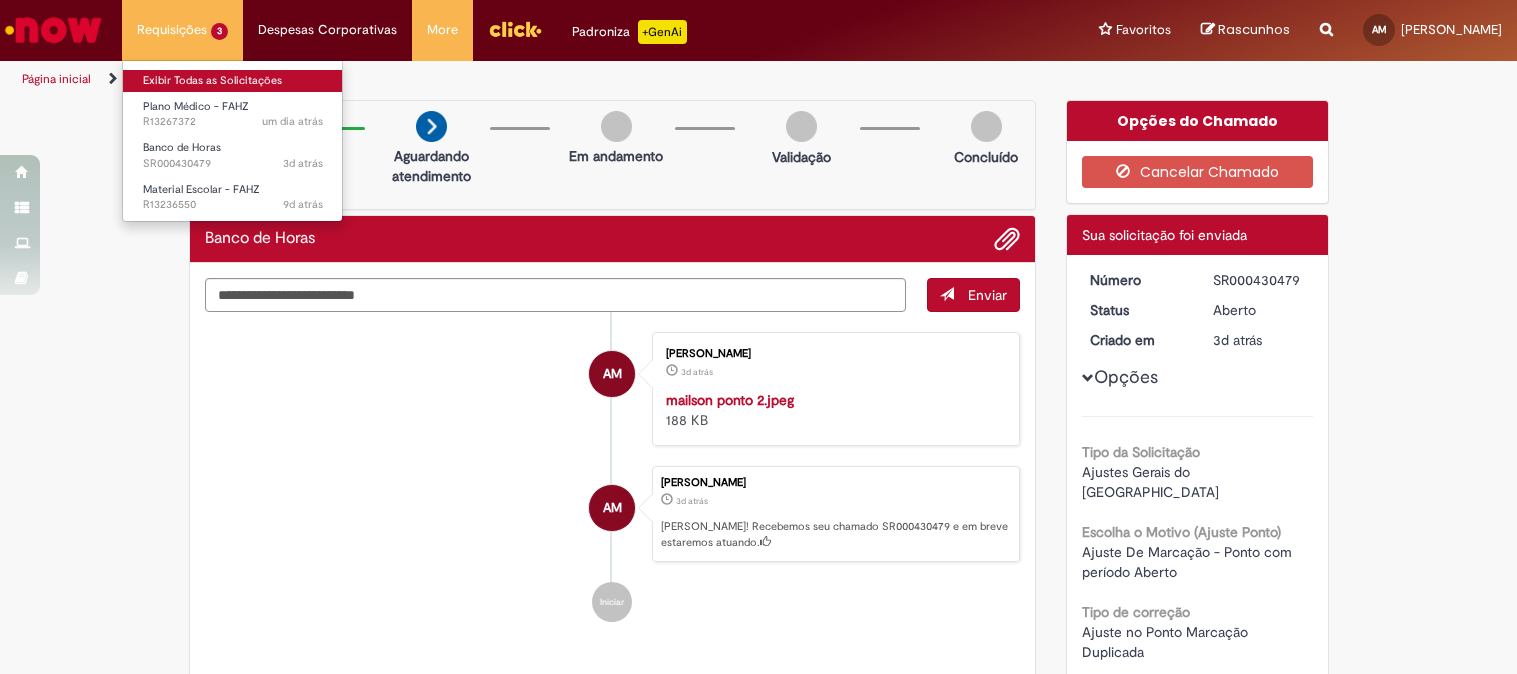scroll, scrollTop: 0, scrollLeft: 0, axis: both 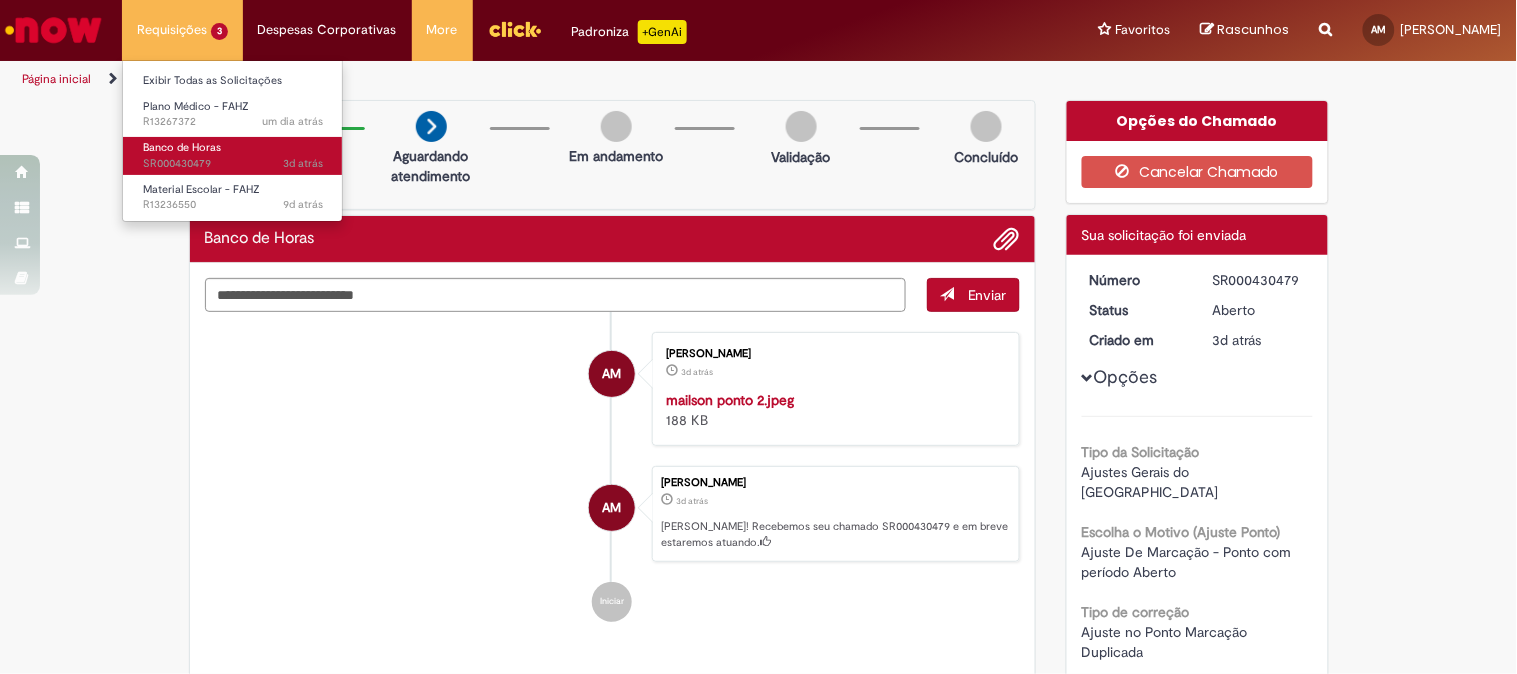 click on "3d atrás 3 dias atrás  SR000430479" at bounding box center (233, 164) 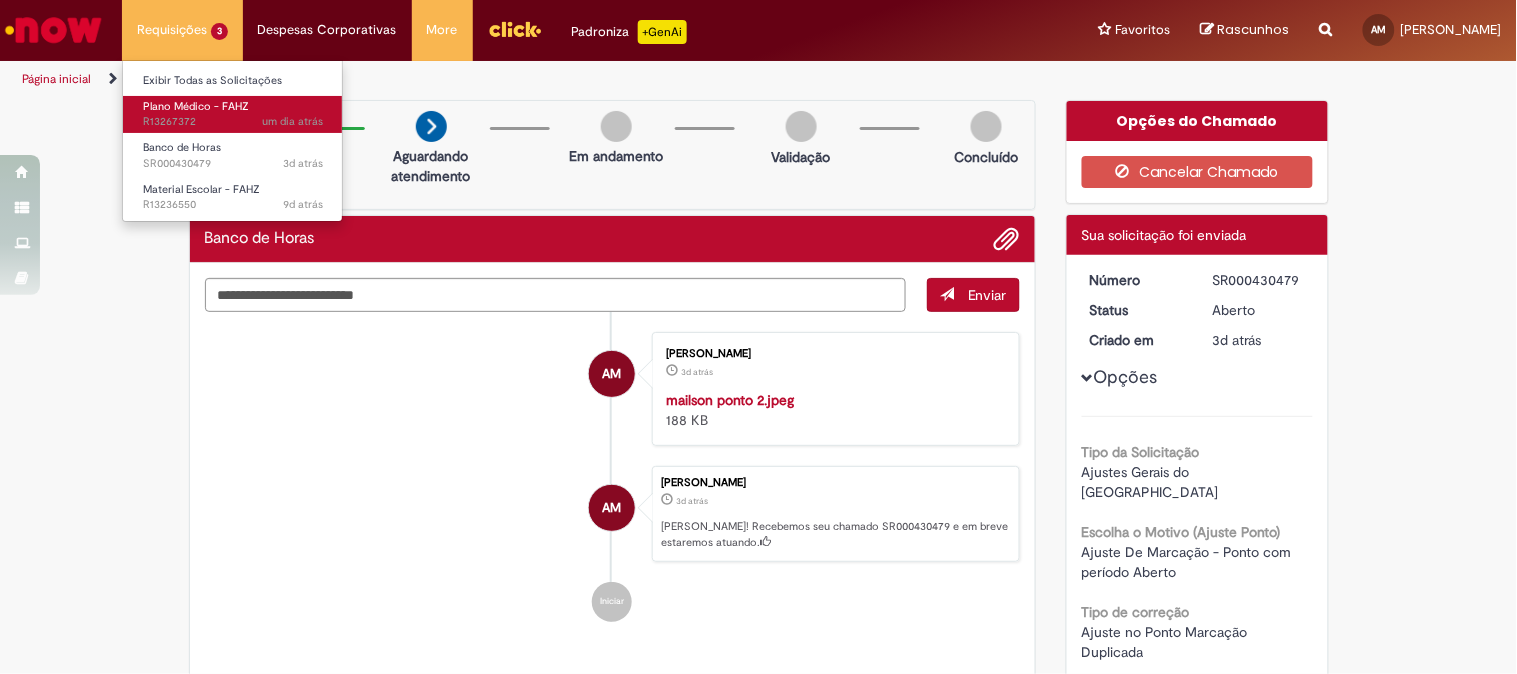 click on "Plano Médico - FAHZ" at bounding box center [196, 106] 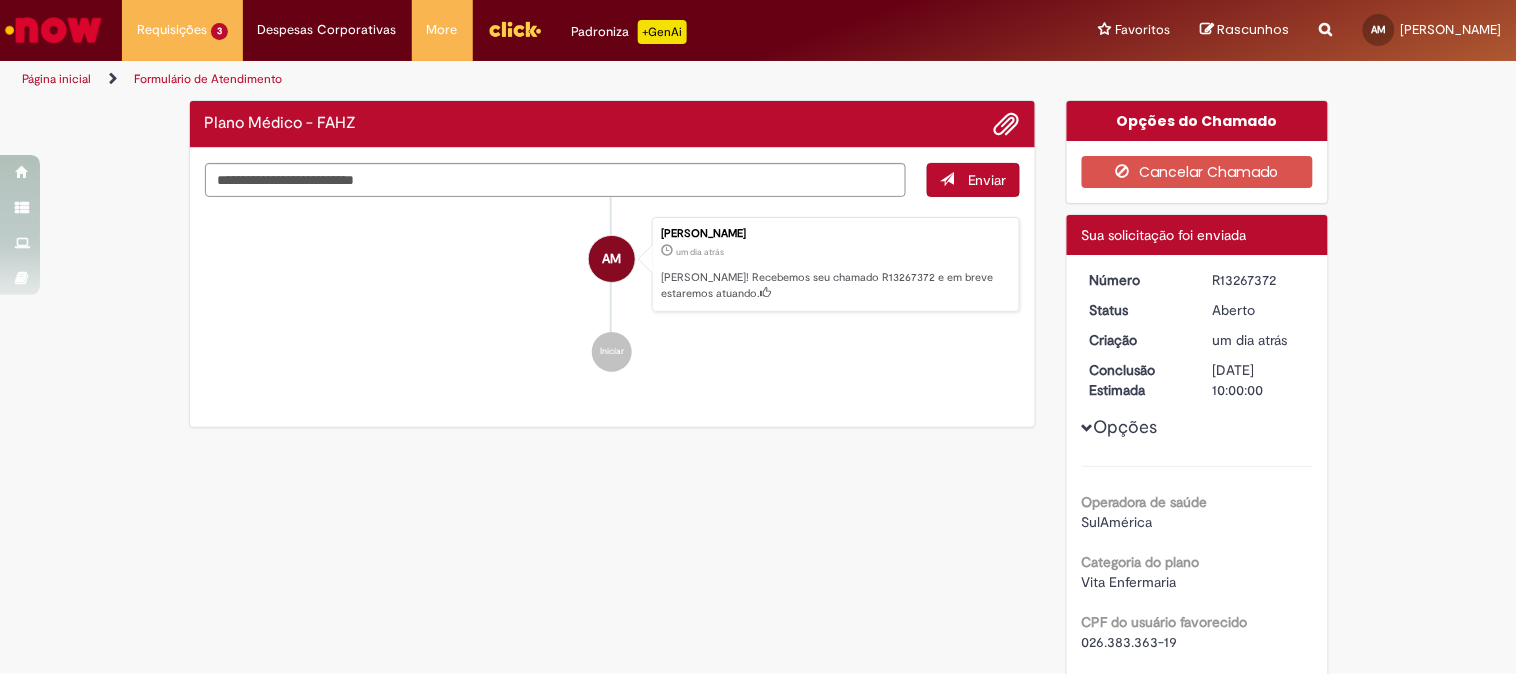 click at bounding box center (53, 30) 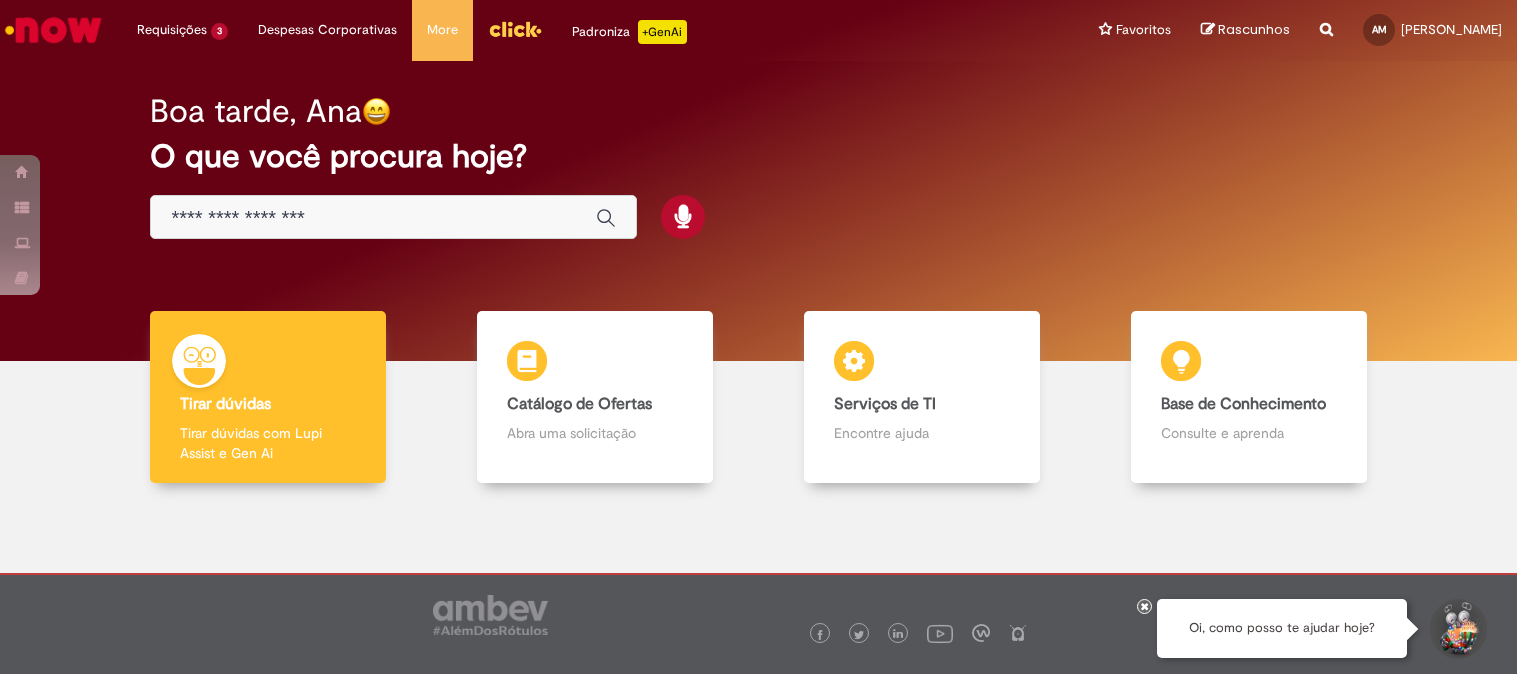 scroll, scrollTop: 0, scrollLeft: 0, axis: both 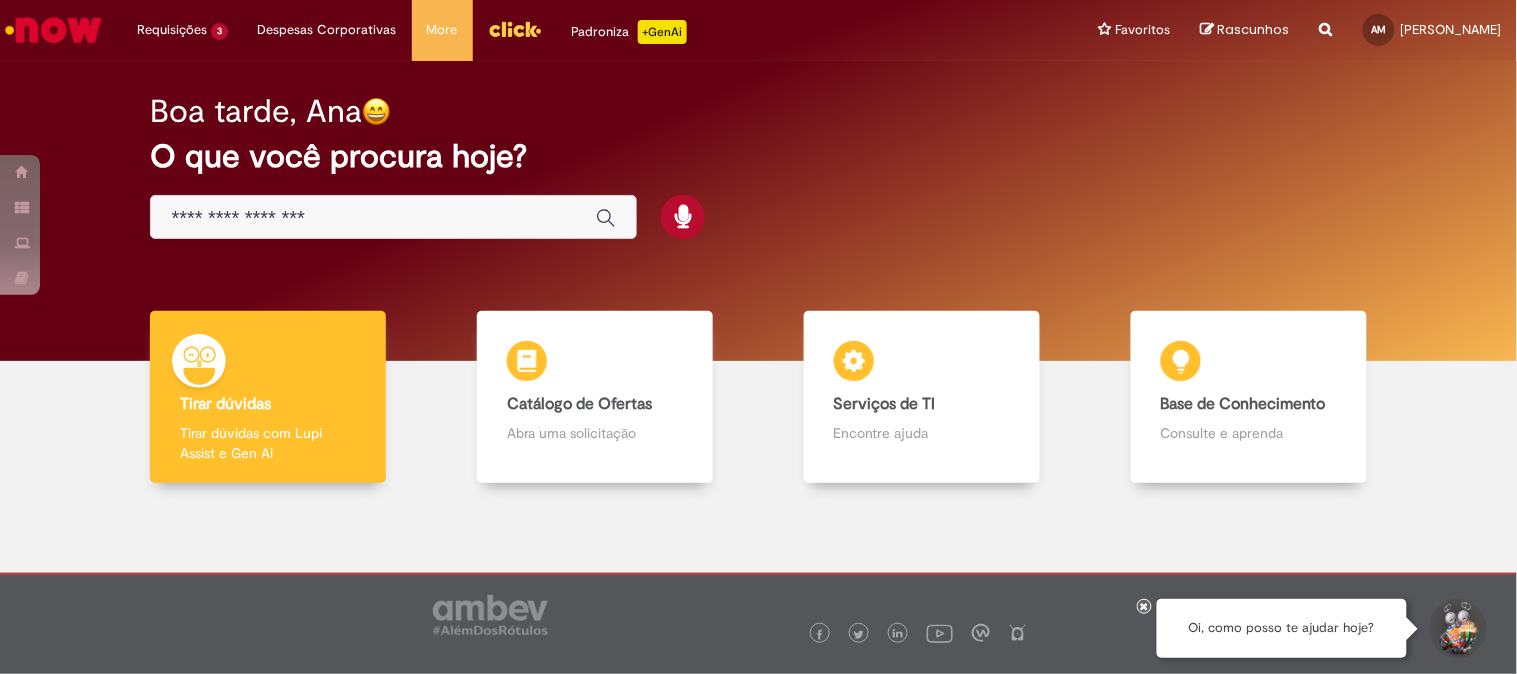 click at bounding box center [373, 218] 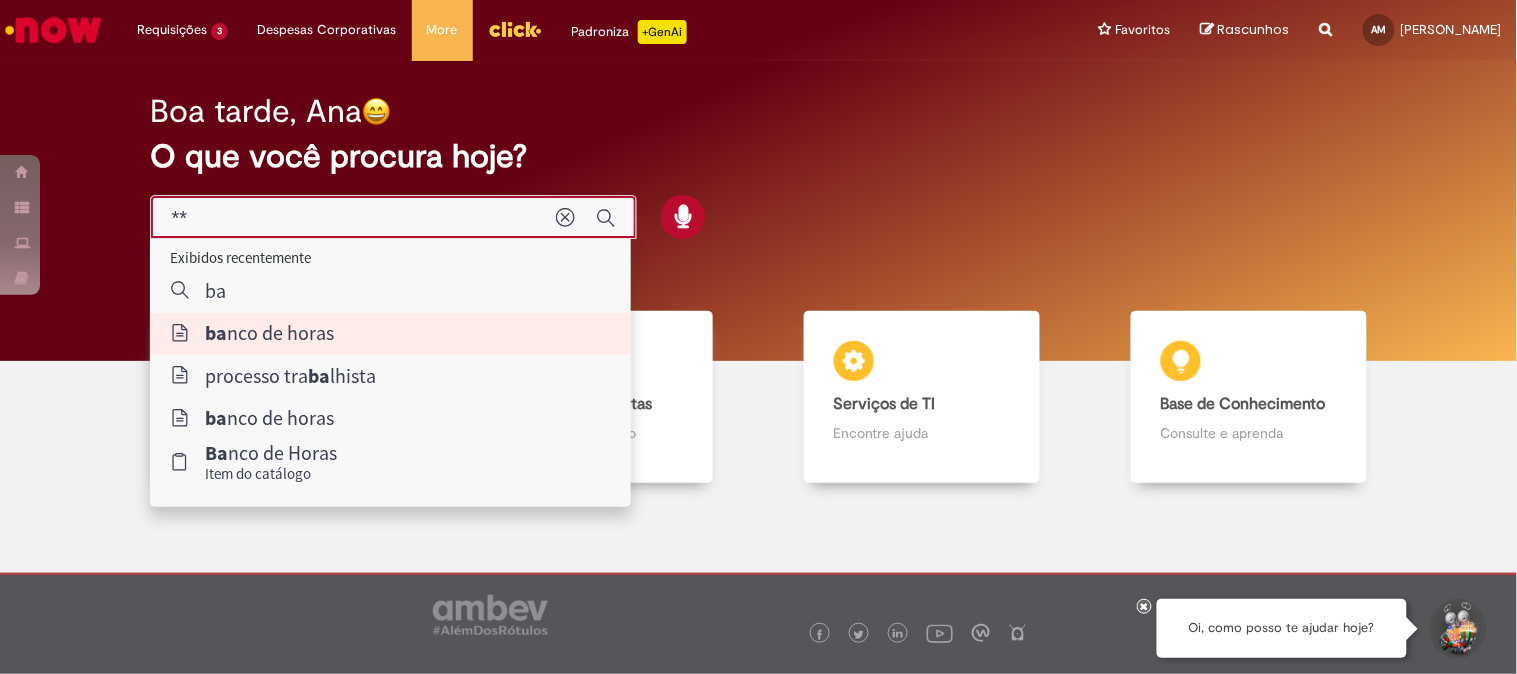 type on "**********" 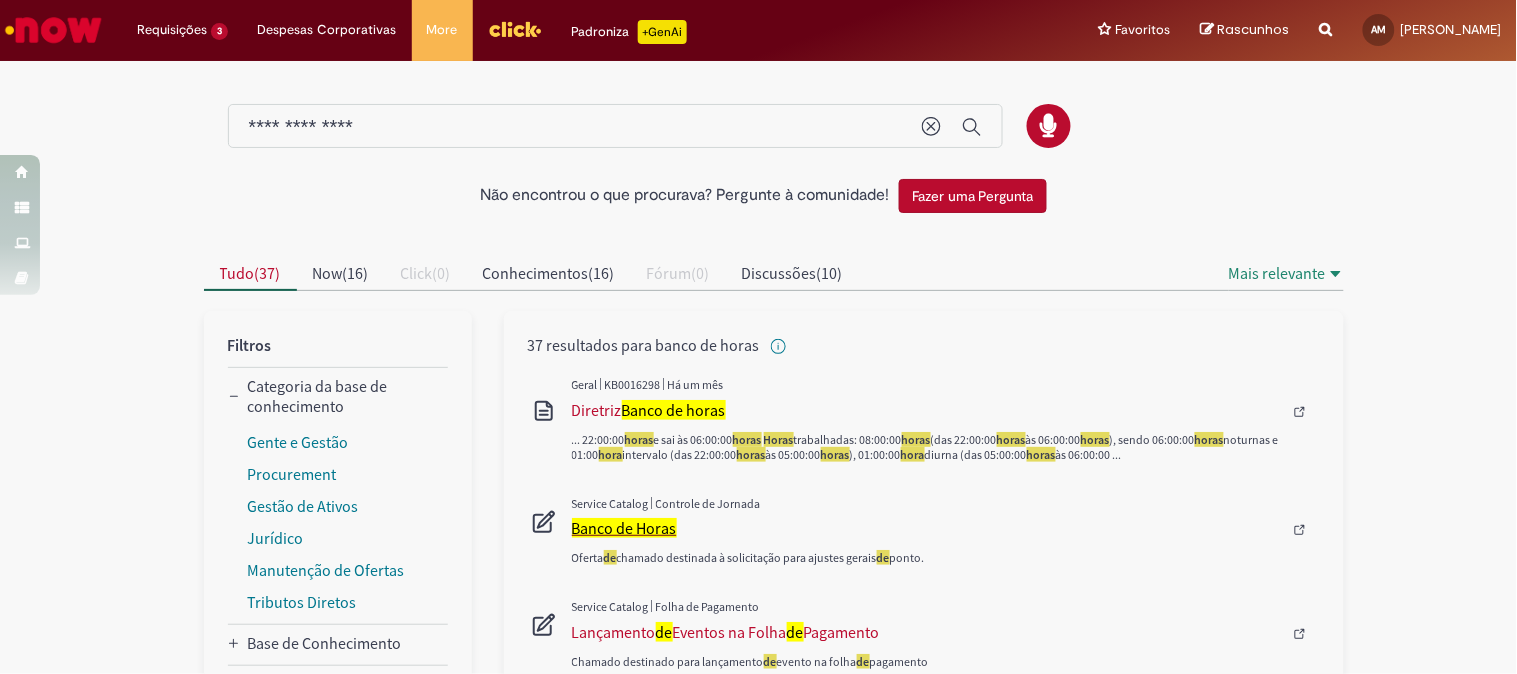 click on "Banco de Horas" at bounding box center (624, 528) 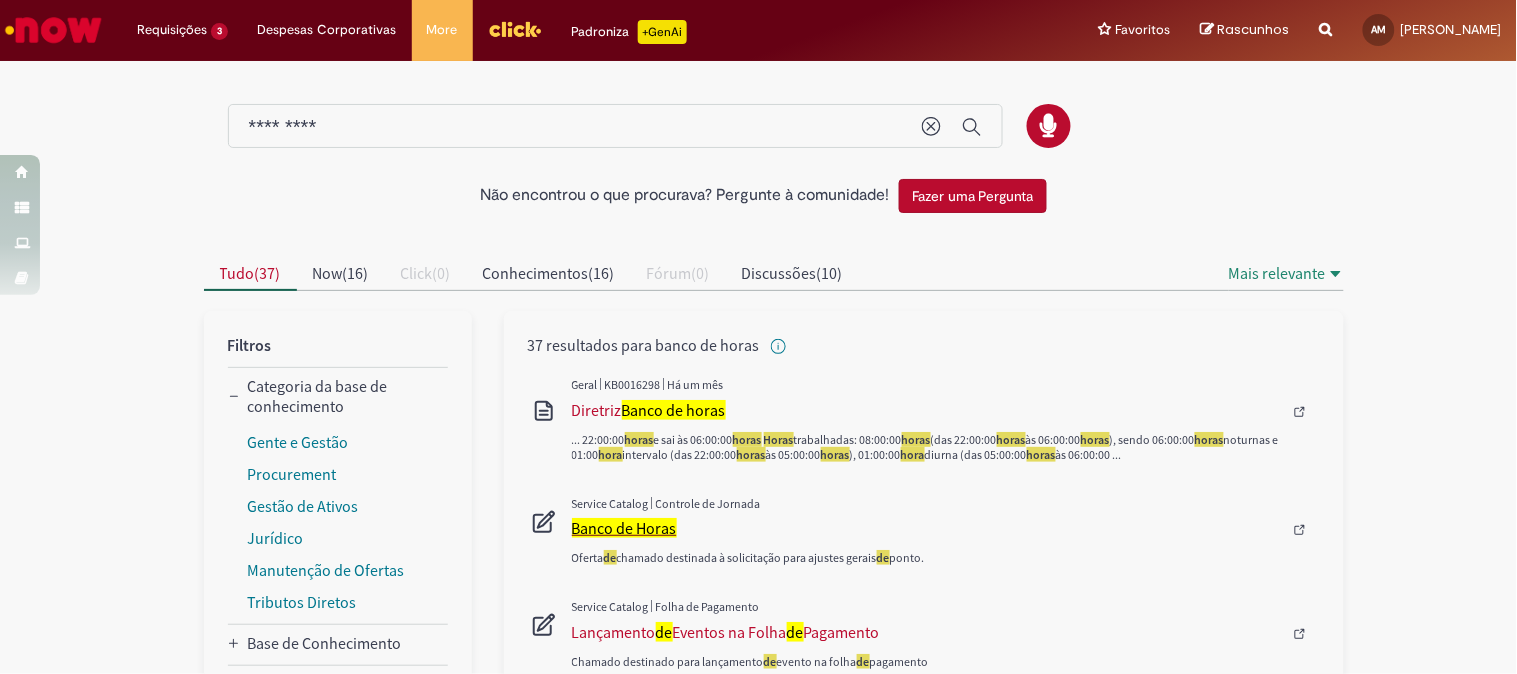click on "Banco de Horas" at bounding box center (624, 528) 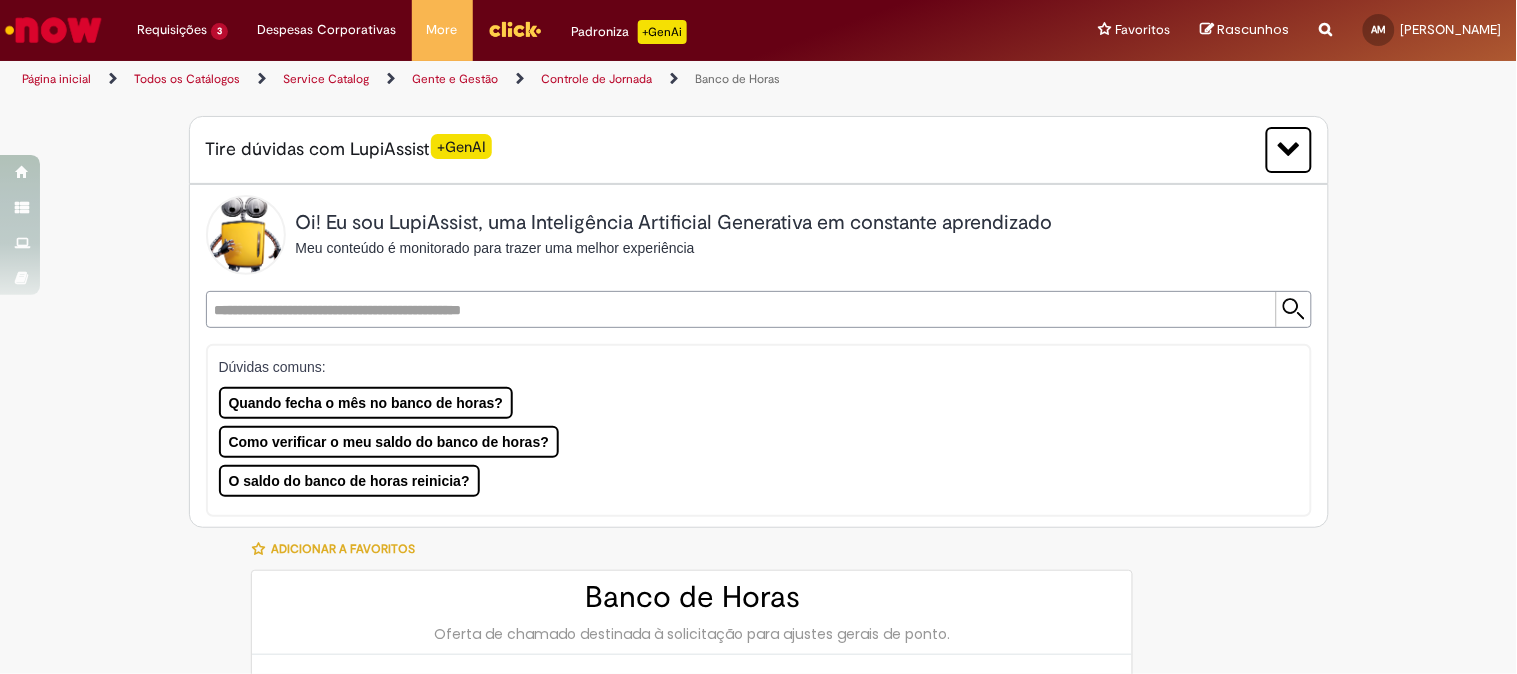type on "********" 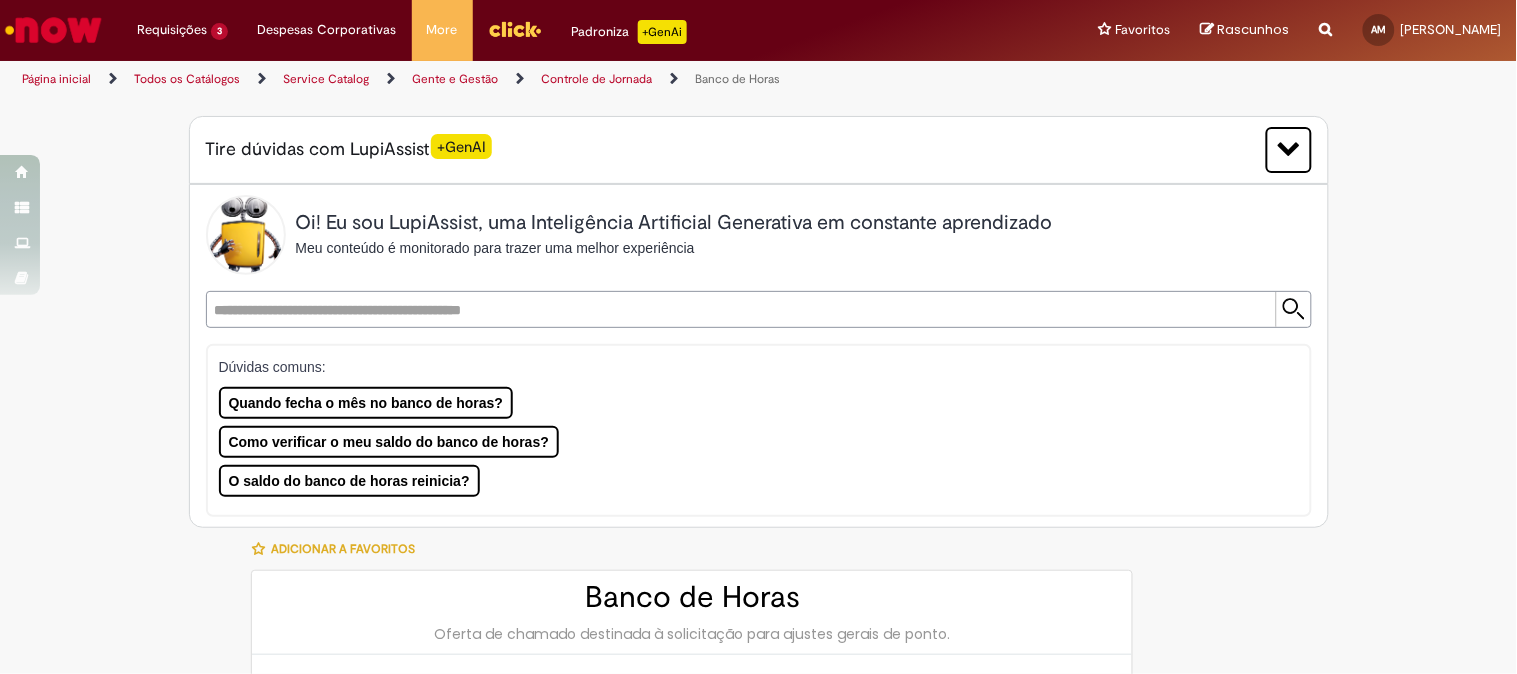 type on "**********" 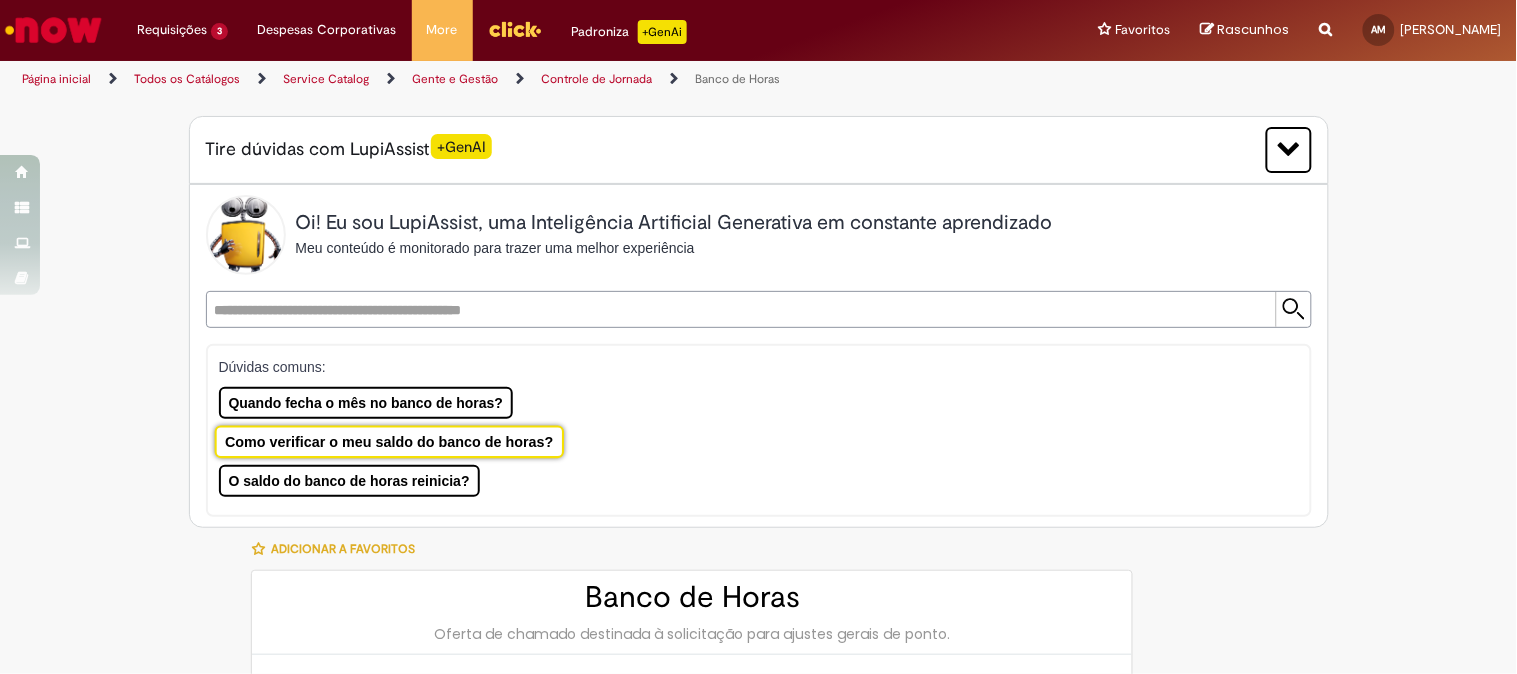 type on "**********" 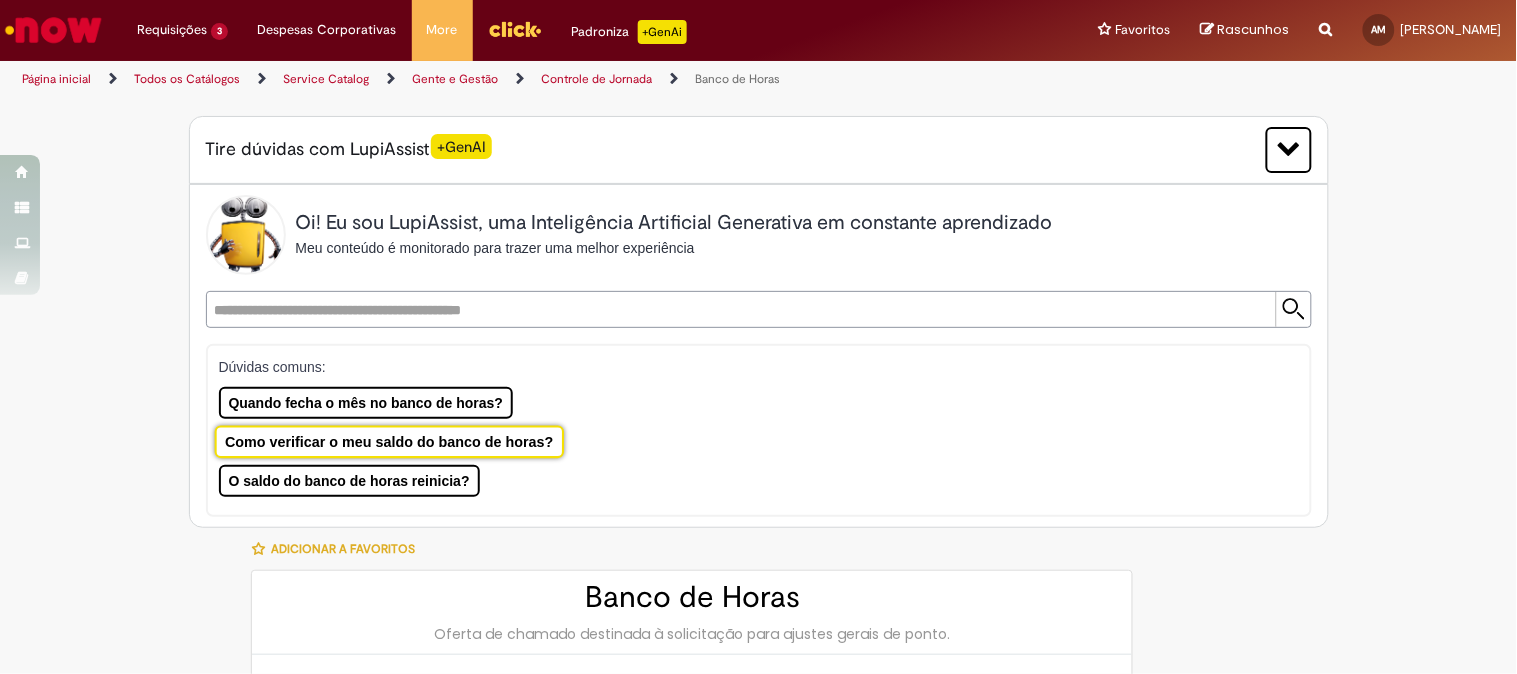 type on "**********" 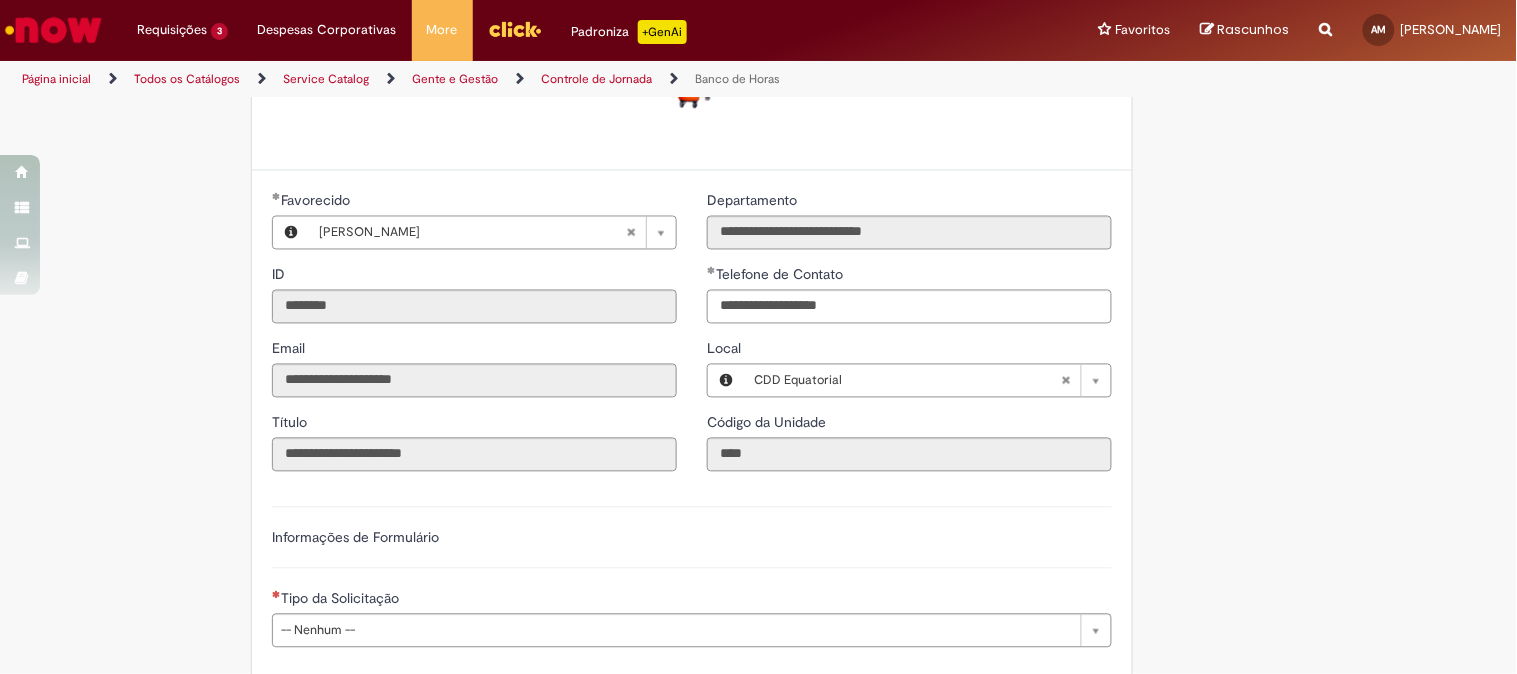scroll, scrollTop: 1111, scrollLeft: 0, axis: vertical 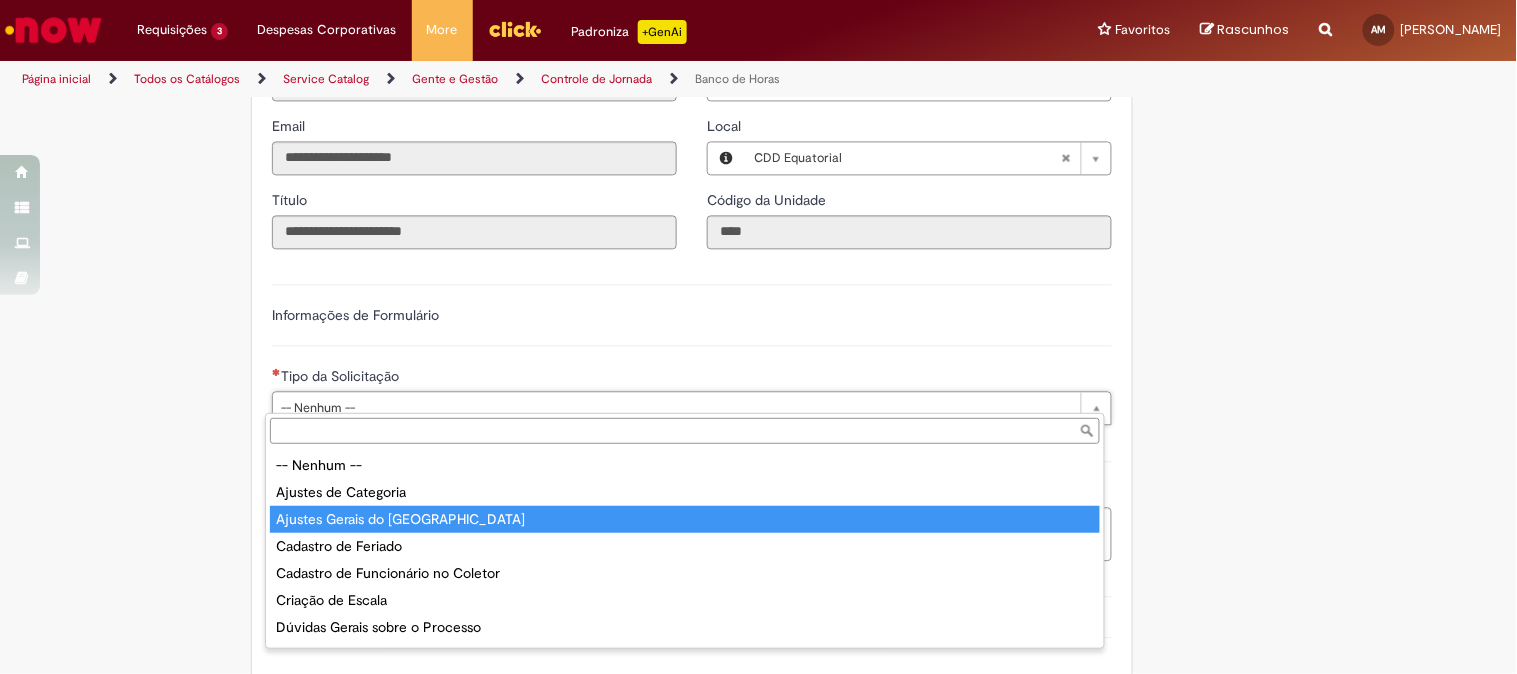 type on "**********" 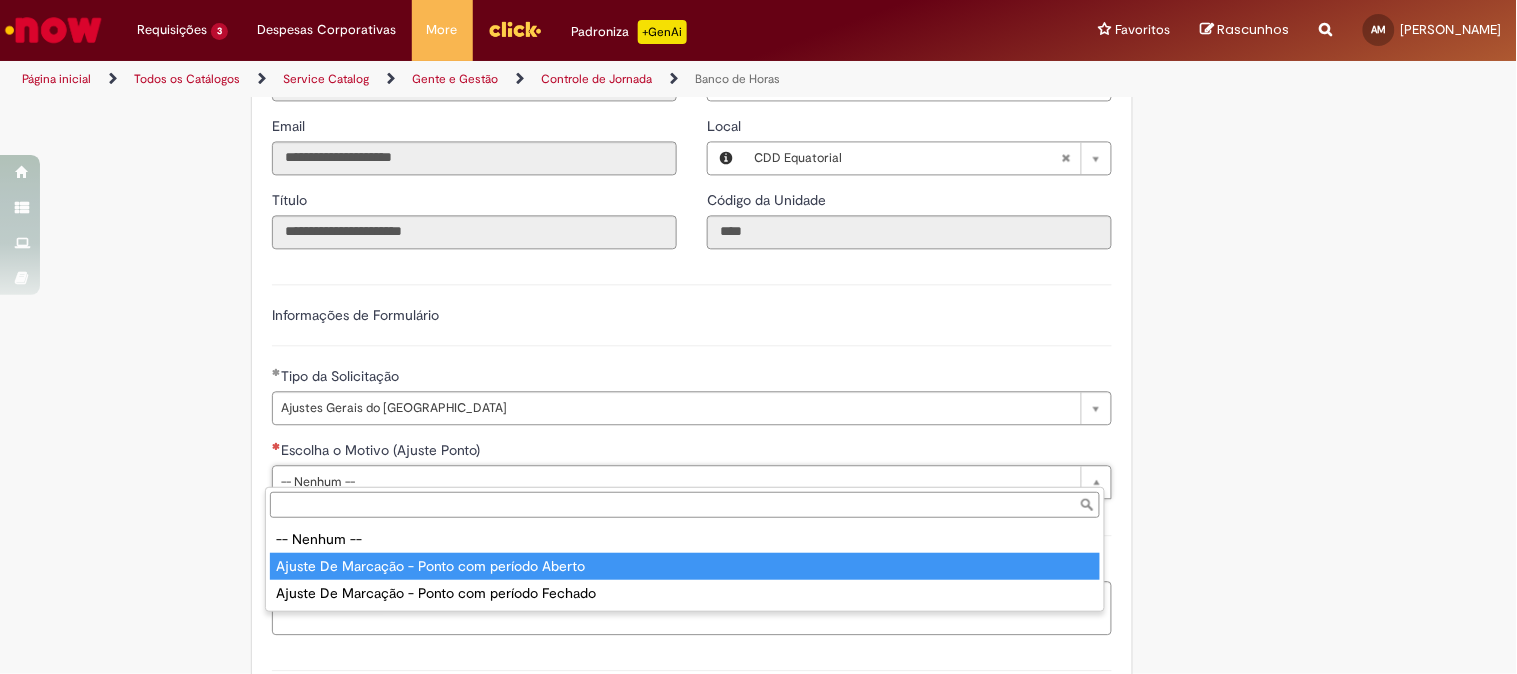 type on "**********" 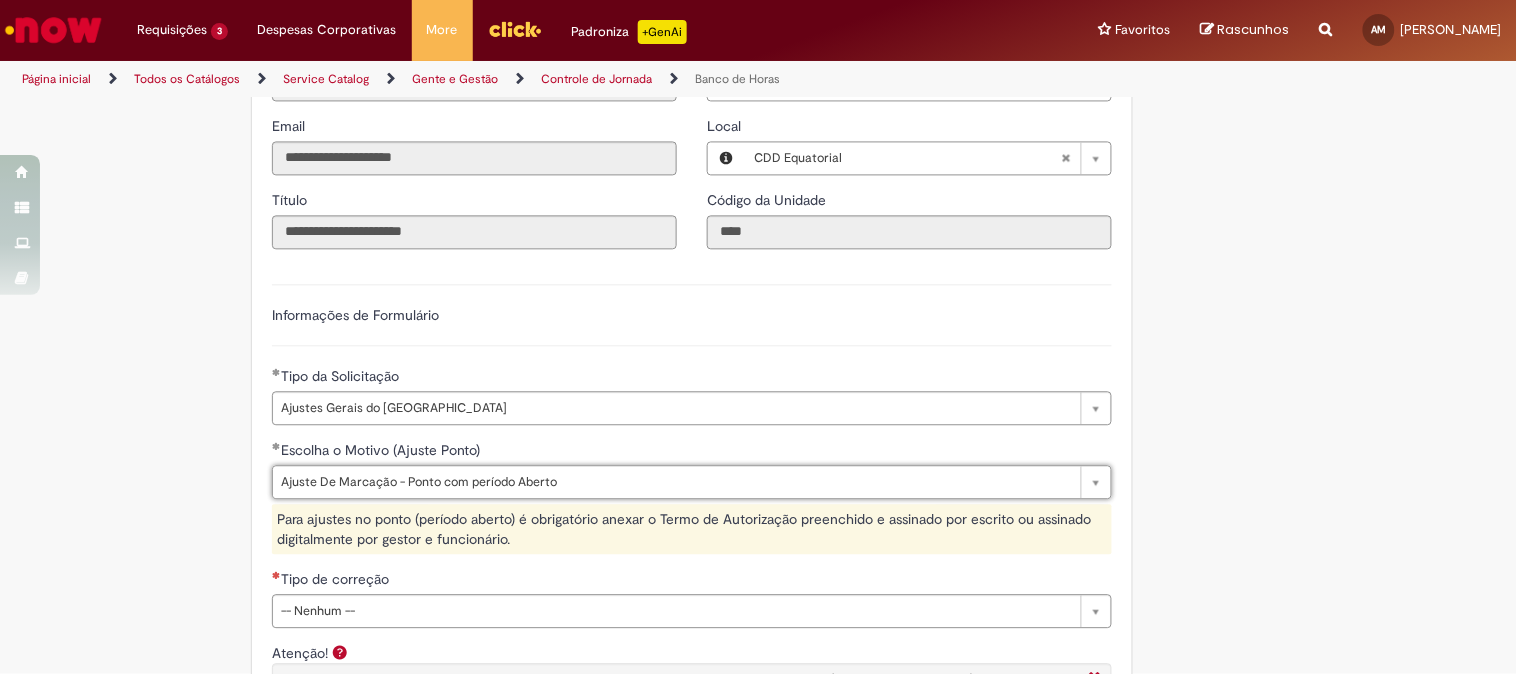 scroll, scrollTop: 1222, scrollLeft: 0, axis: vertical 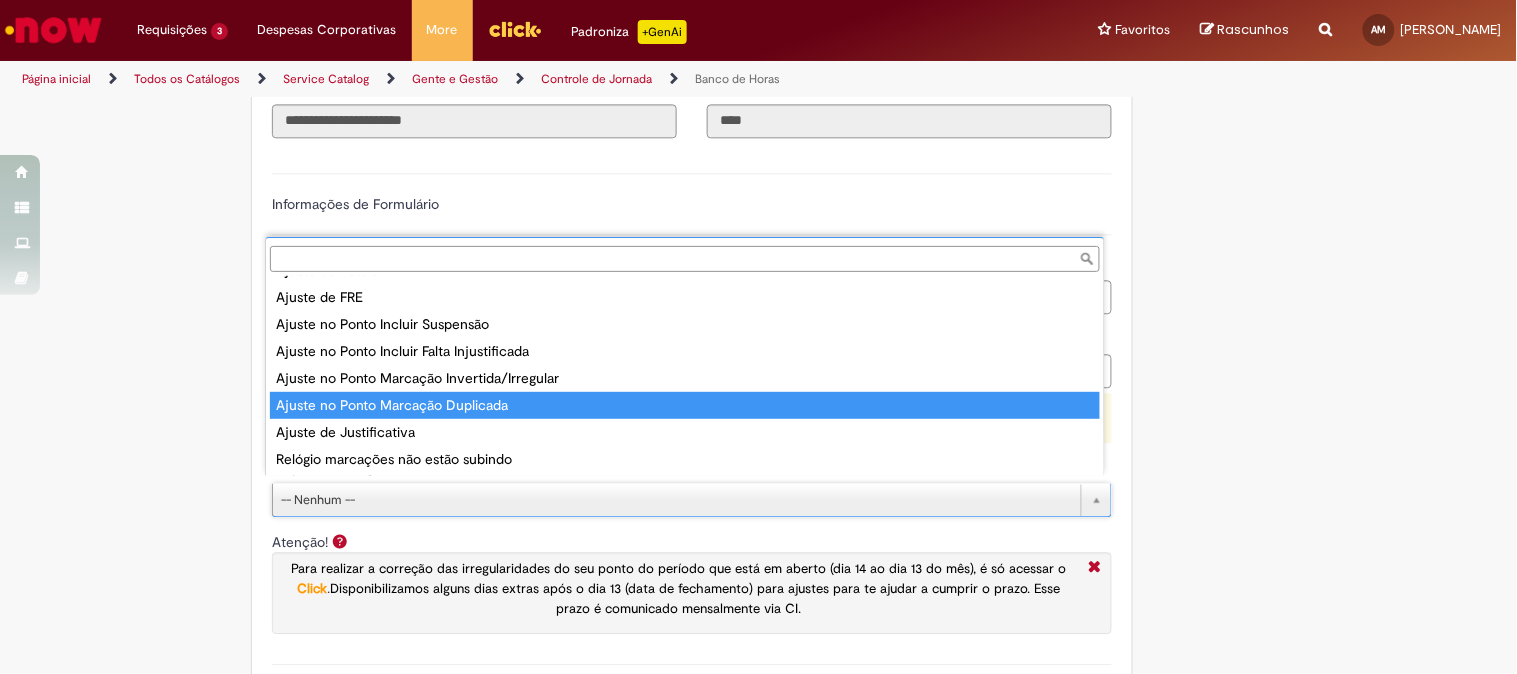 type on "**********" 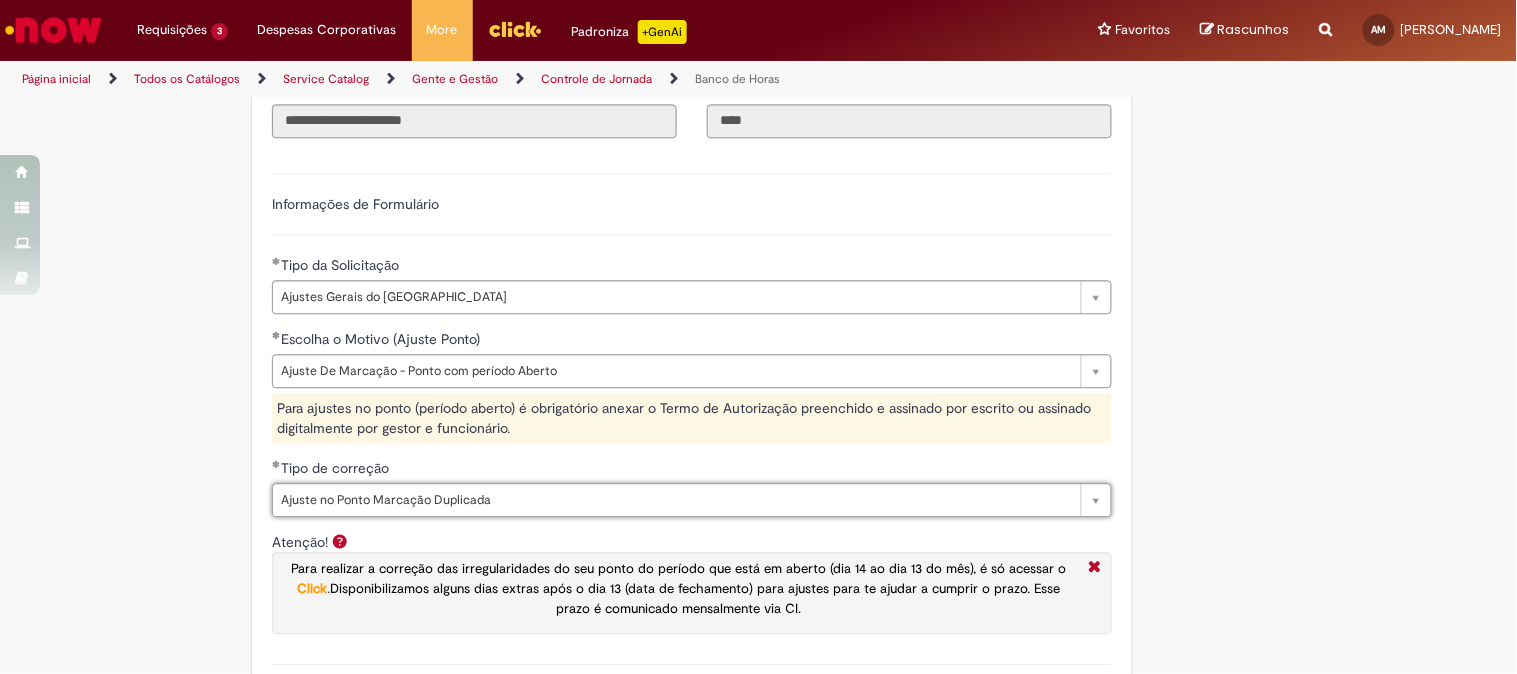 scroll, scrollTop: 1444, scrollLeft: 0, axis: vertical 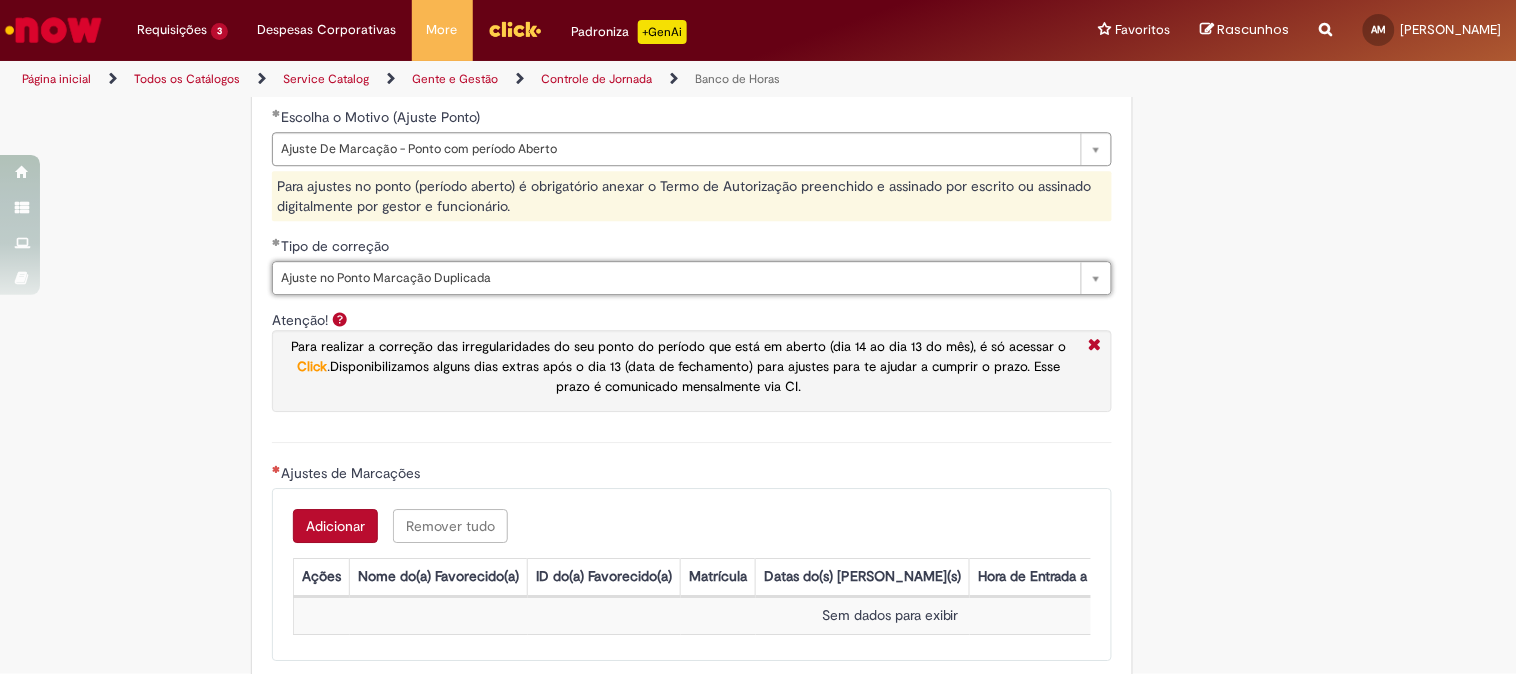 click on "Adicionar" at bounding box center [335, 526] 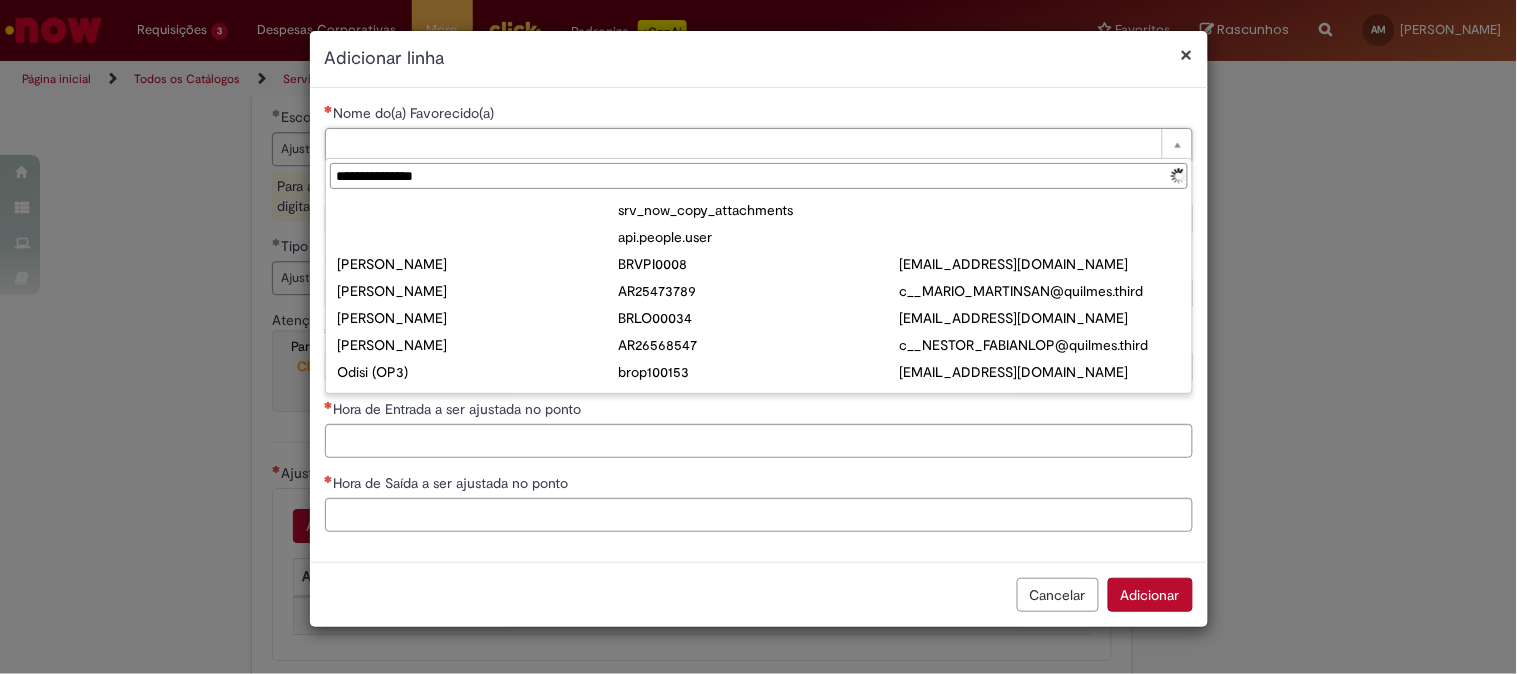 type on "**********" 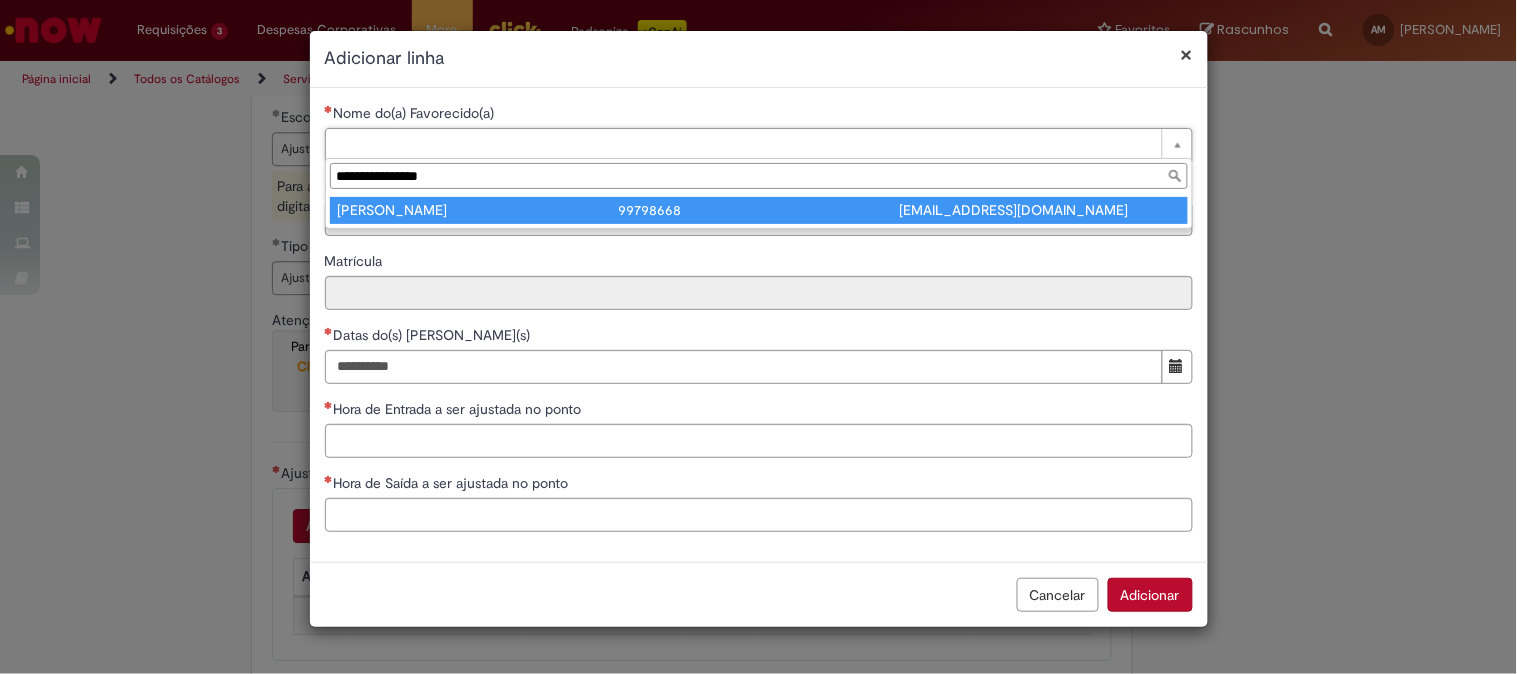 click on "**********" at bounding box center [759, 176] 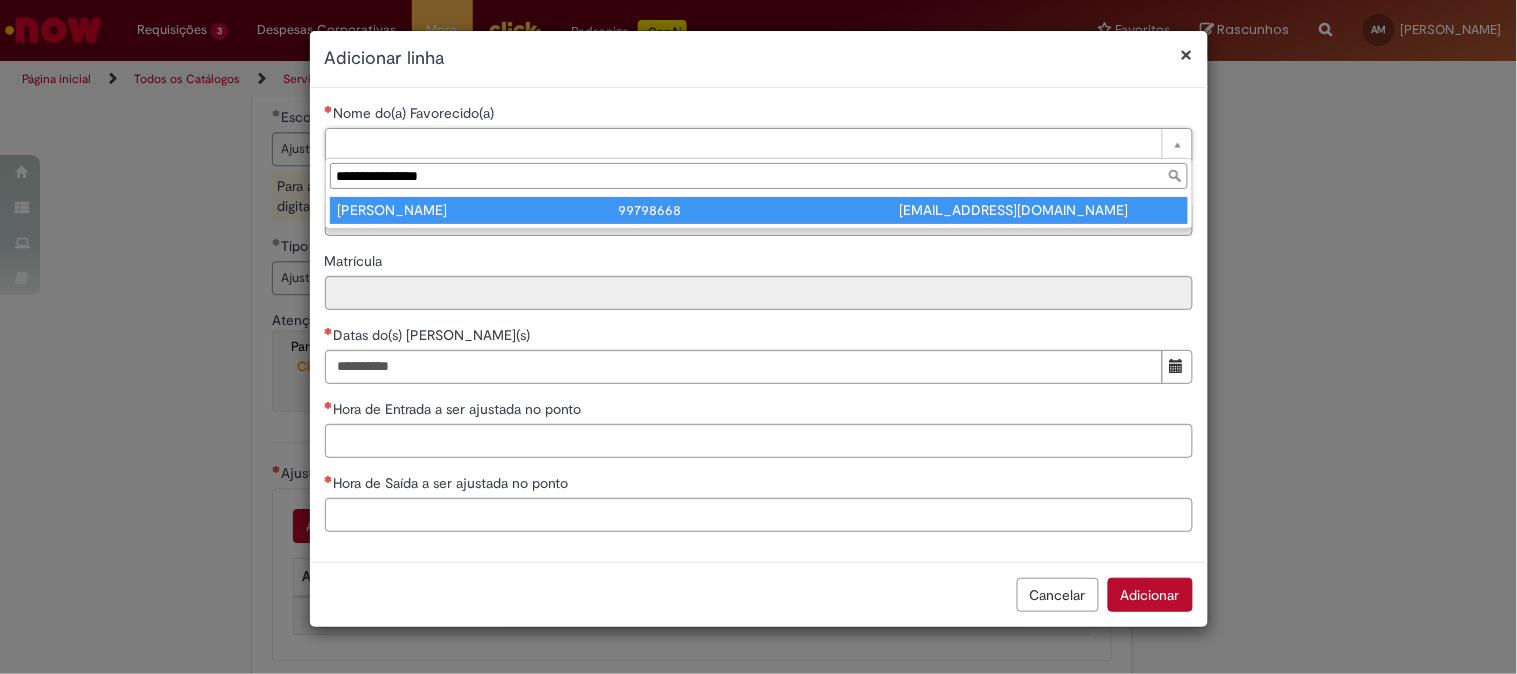 type on "**********" 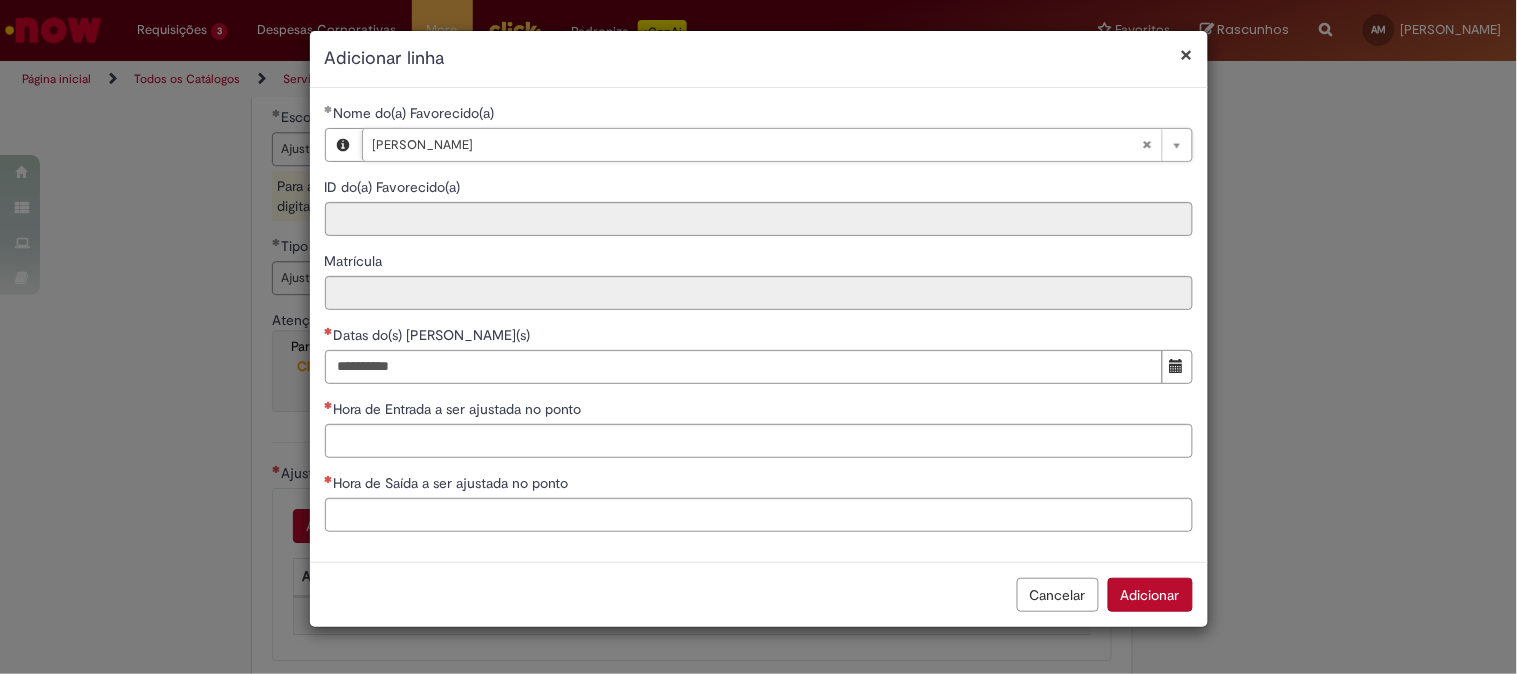 type on "********" 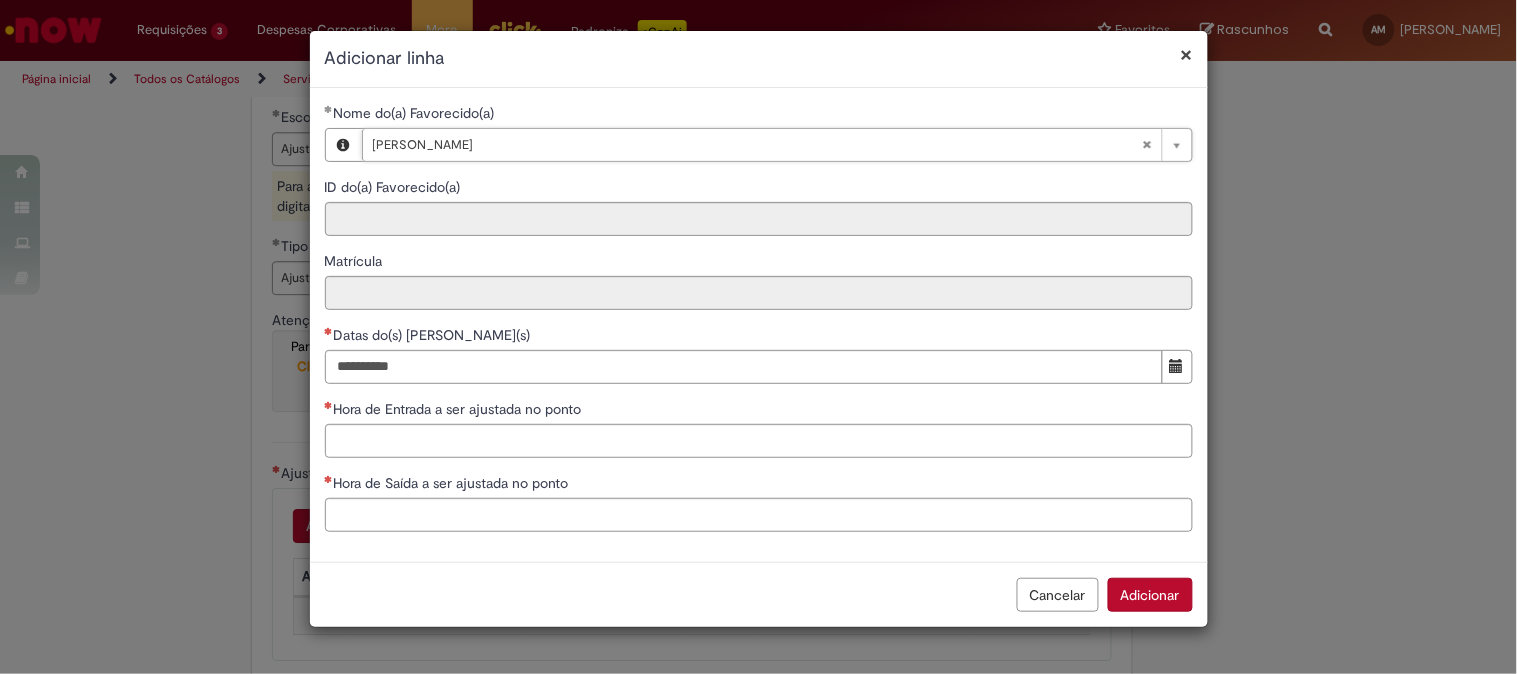 type on "********" 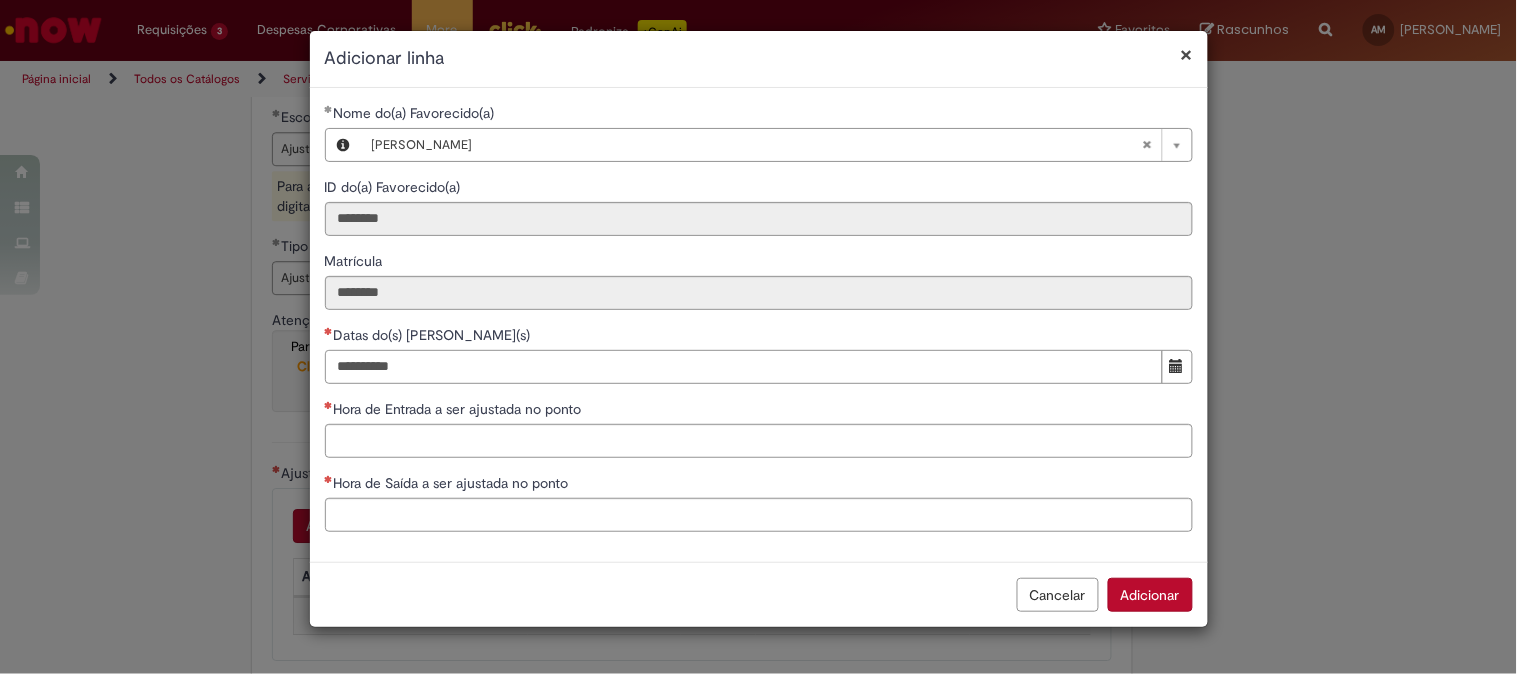 click on "Datas do(s) Ajuste(s)" at bounding box center (744, 367) 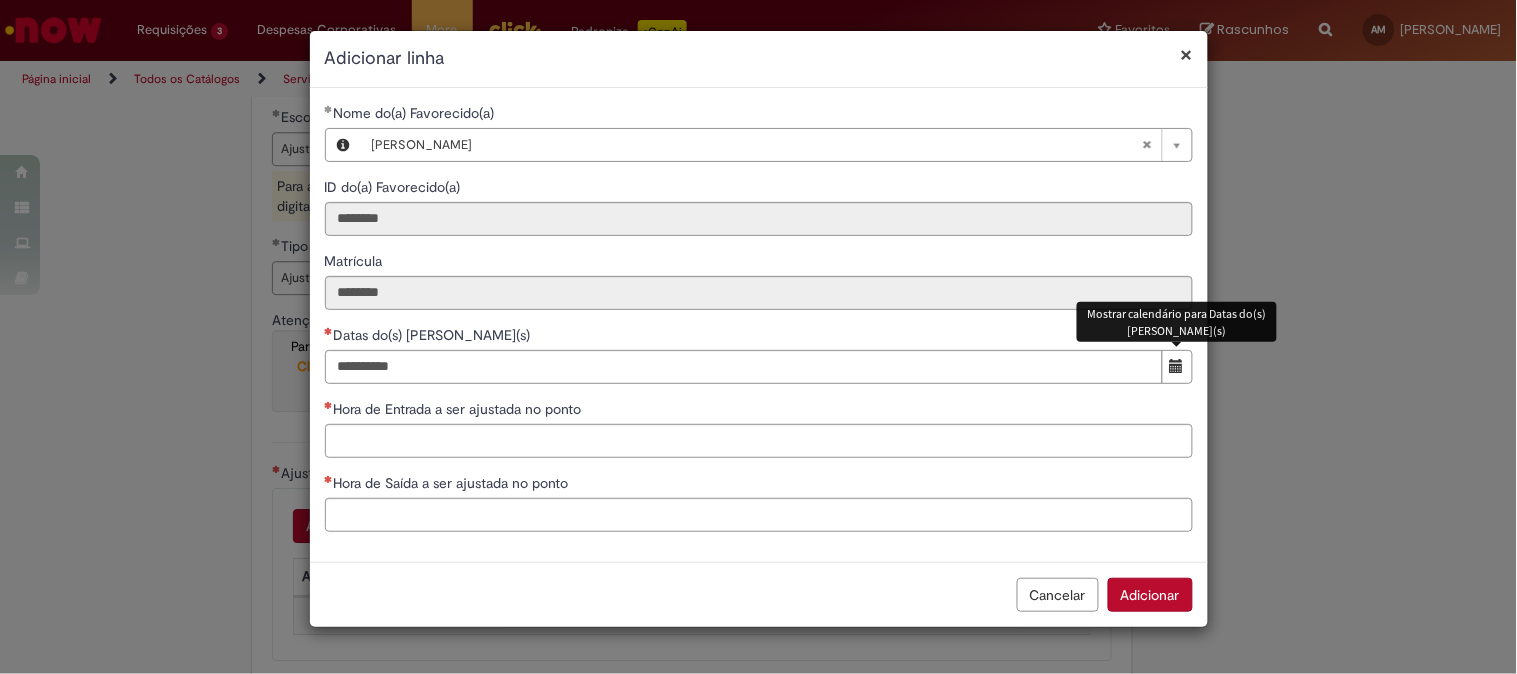 click at bounding box center (1177, 366) 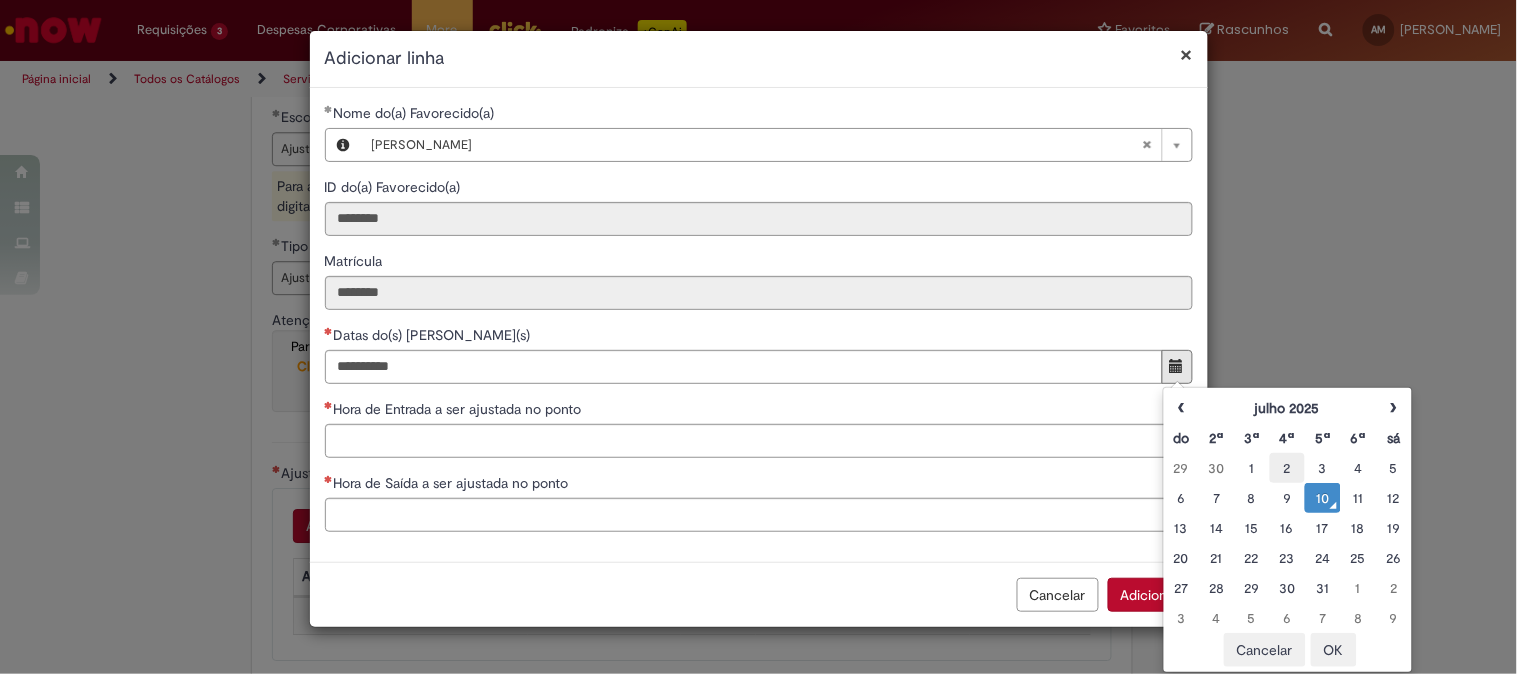 click on "2" at bounding box center [1287, 468] 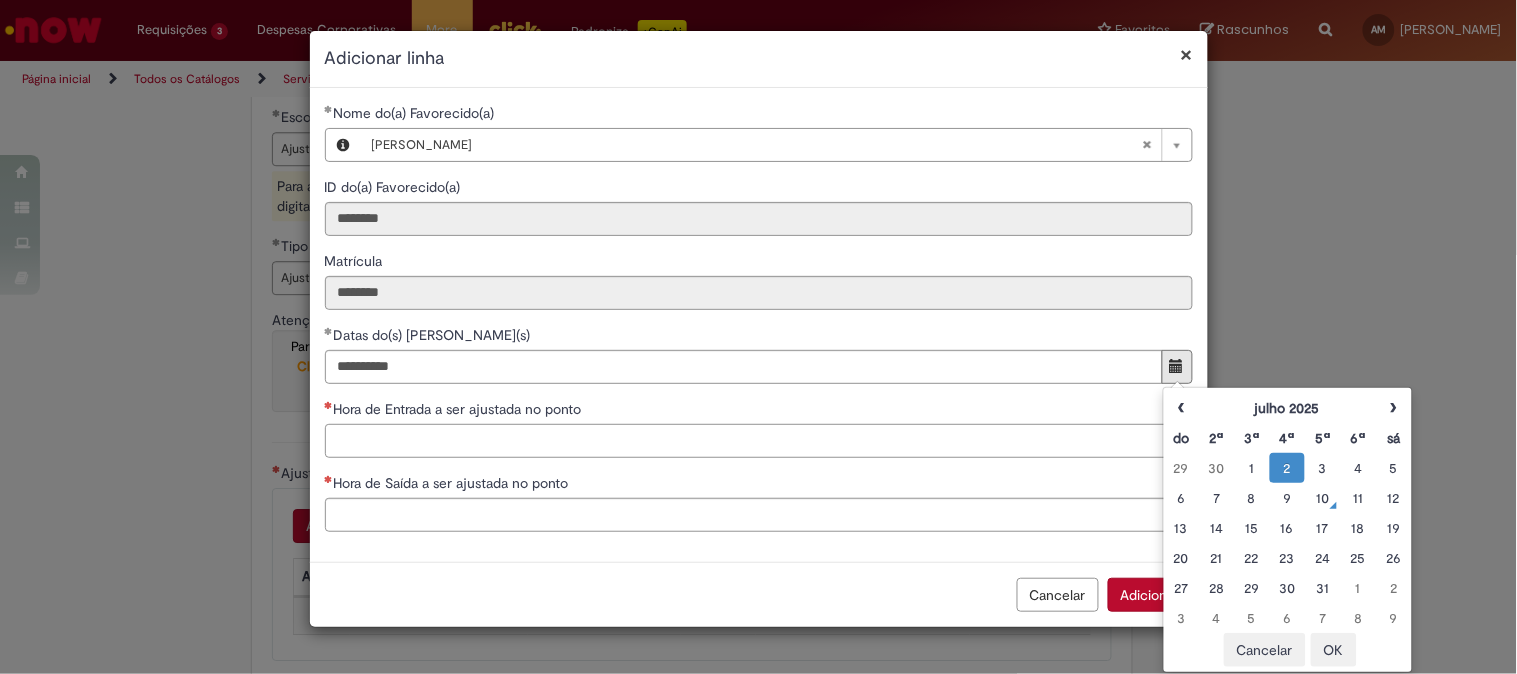 click on "Hora de Entrada a ser ajustada no ponto" at bounding box center [759, 441] 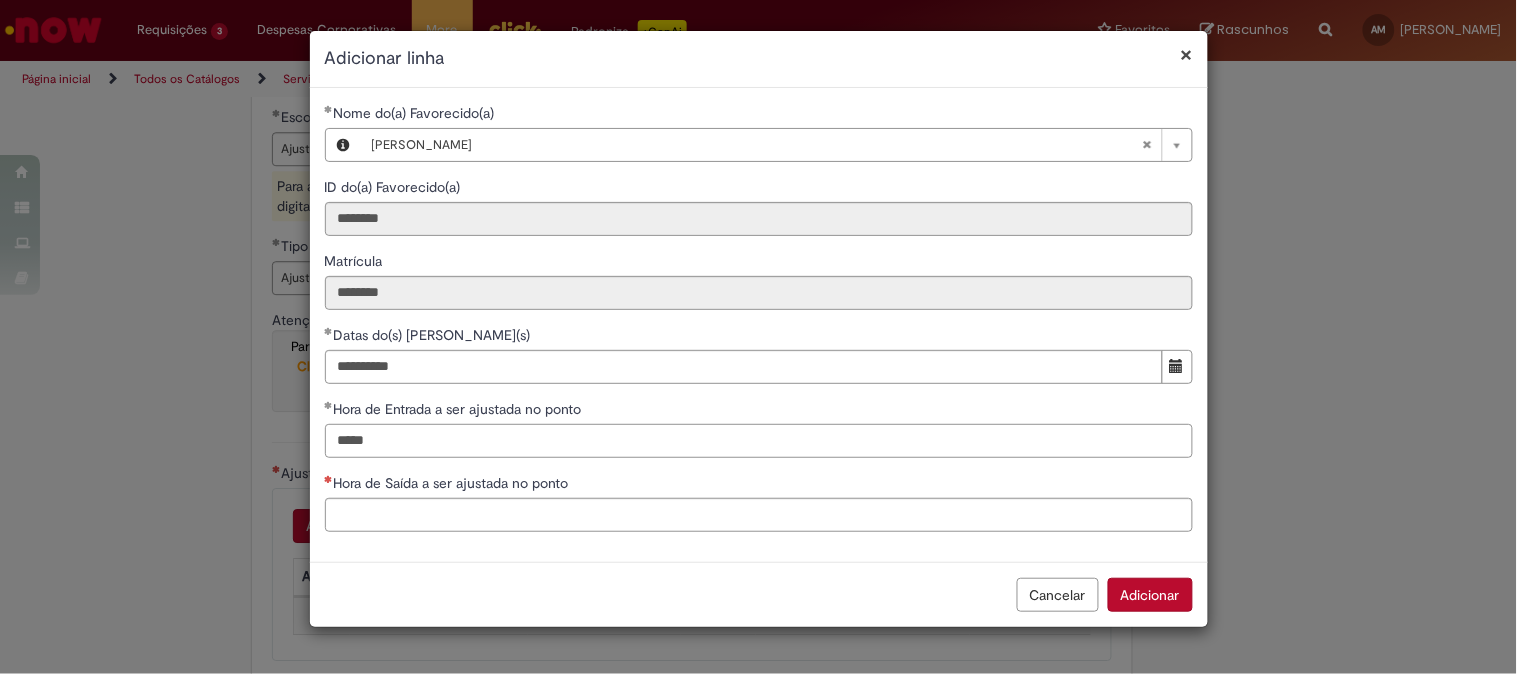 type on "*****" 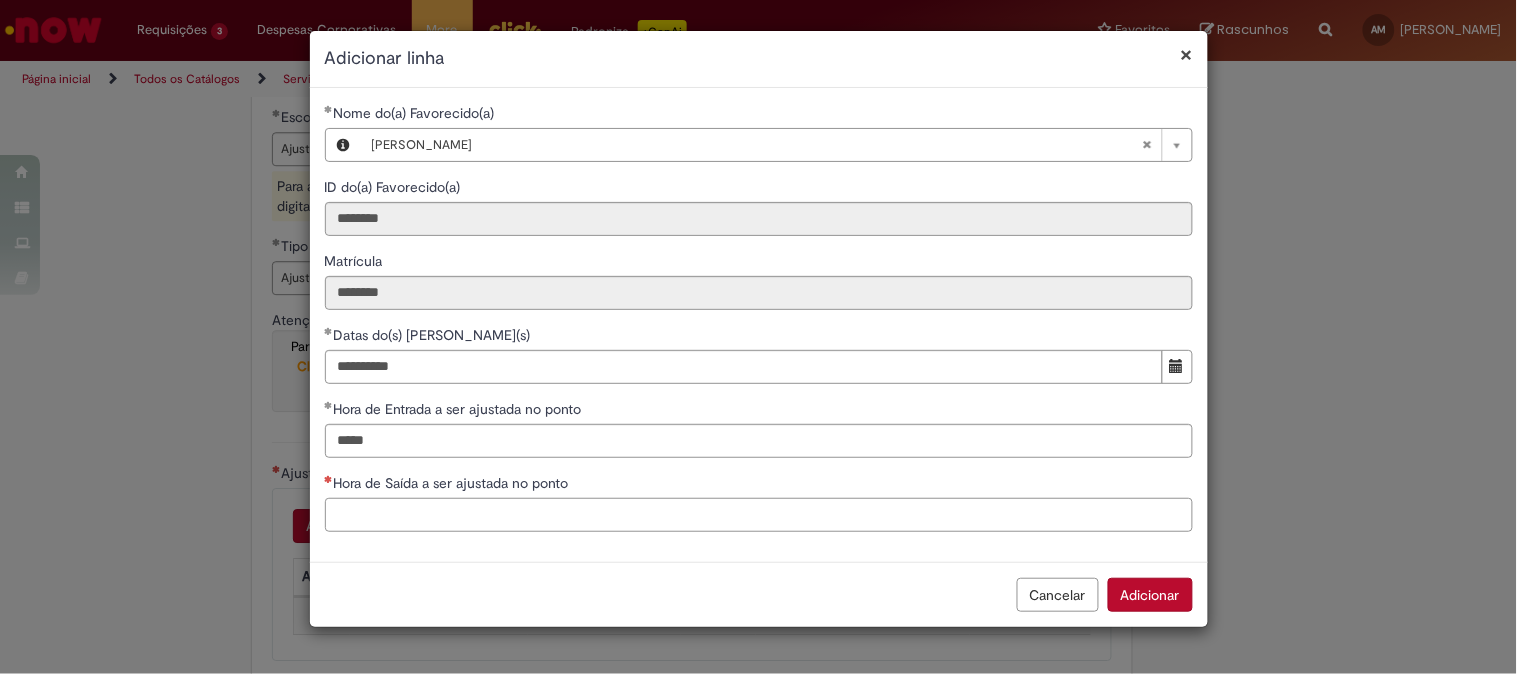 click on "Hora de Saída a ser ajustada no ponto" at bounding box center (759, 515) 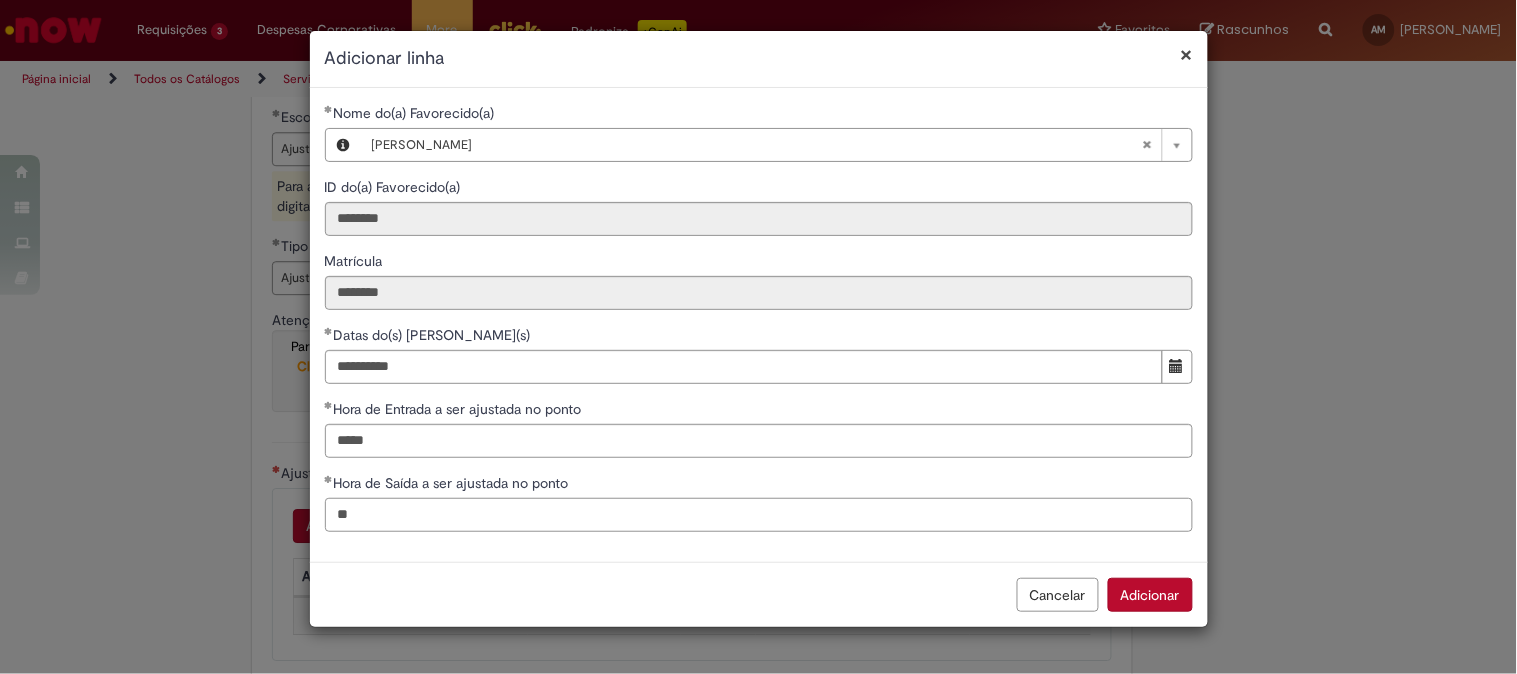 type on "*" 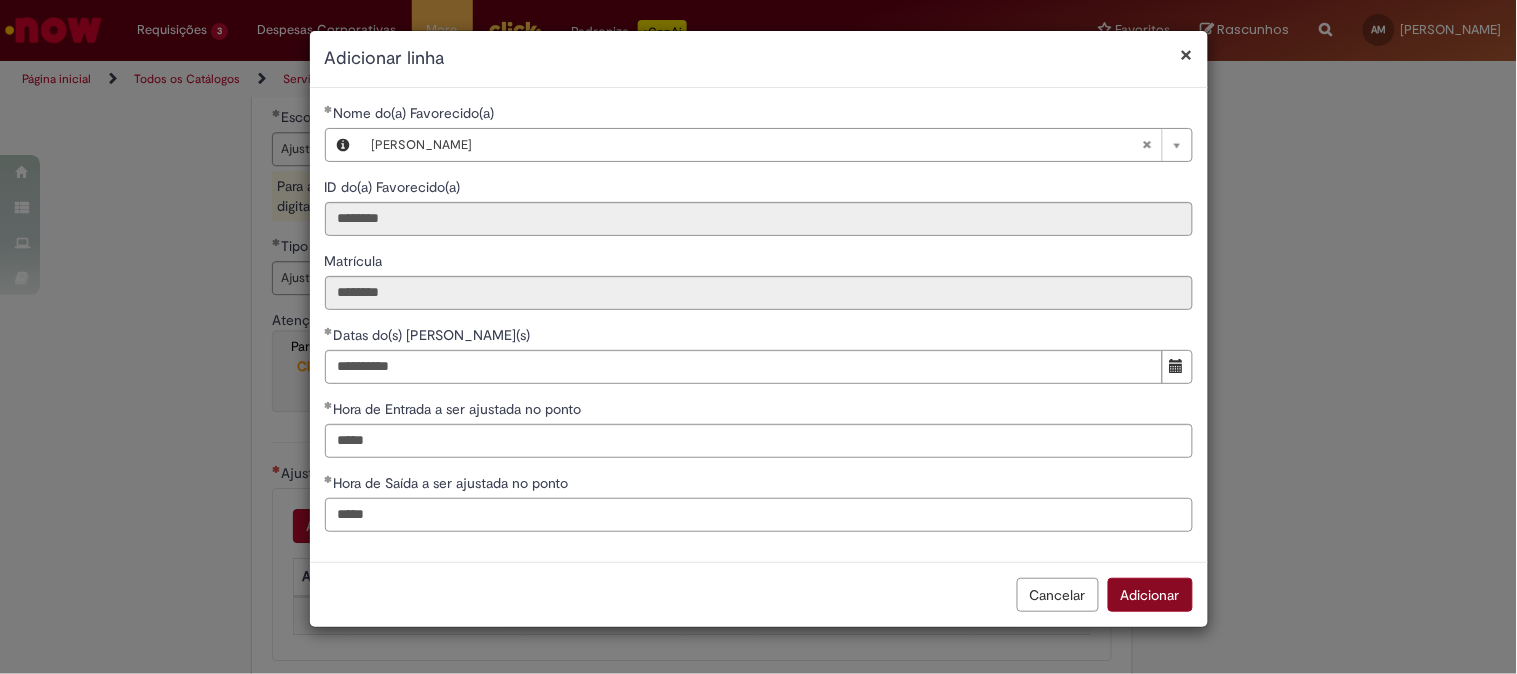 type on "*****" 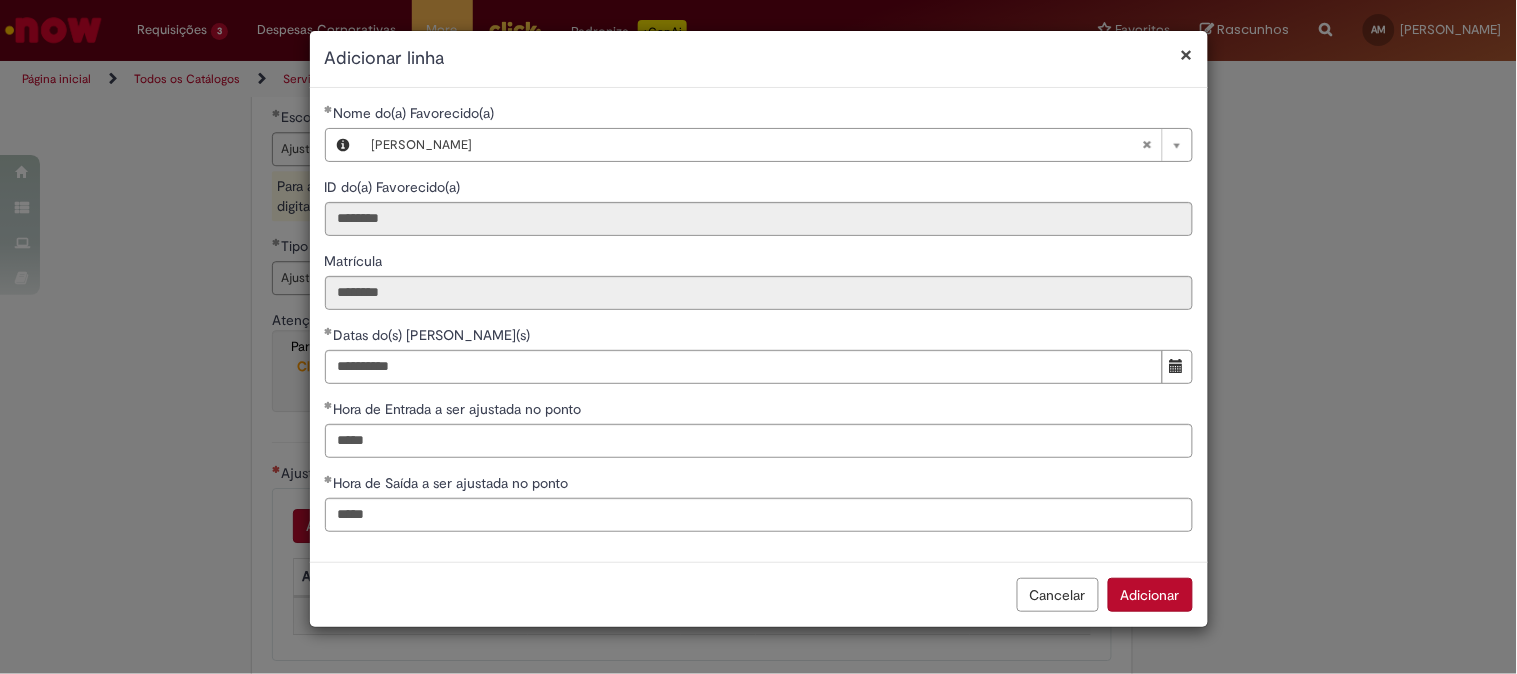click on "Adicionar" at bounding box center (1150, 595) 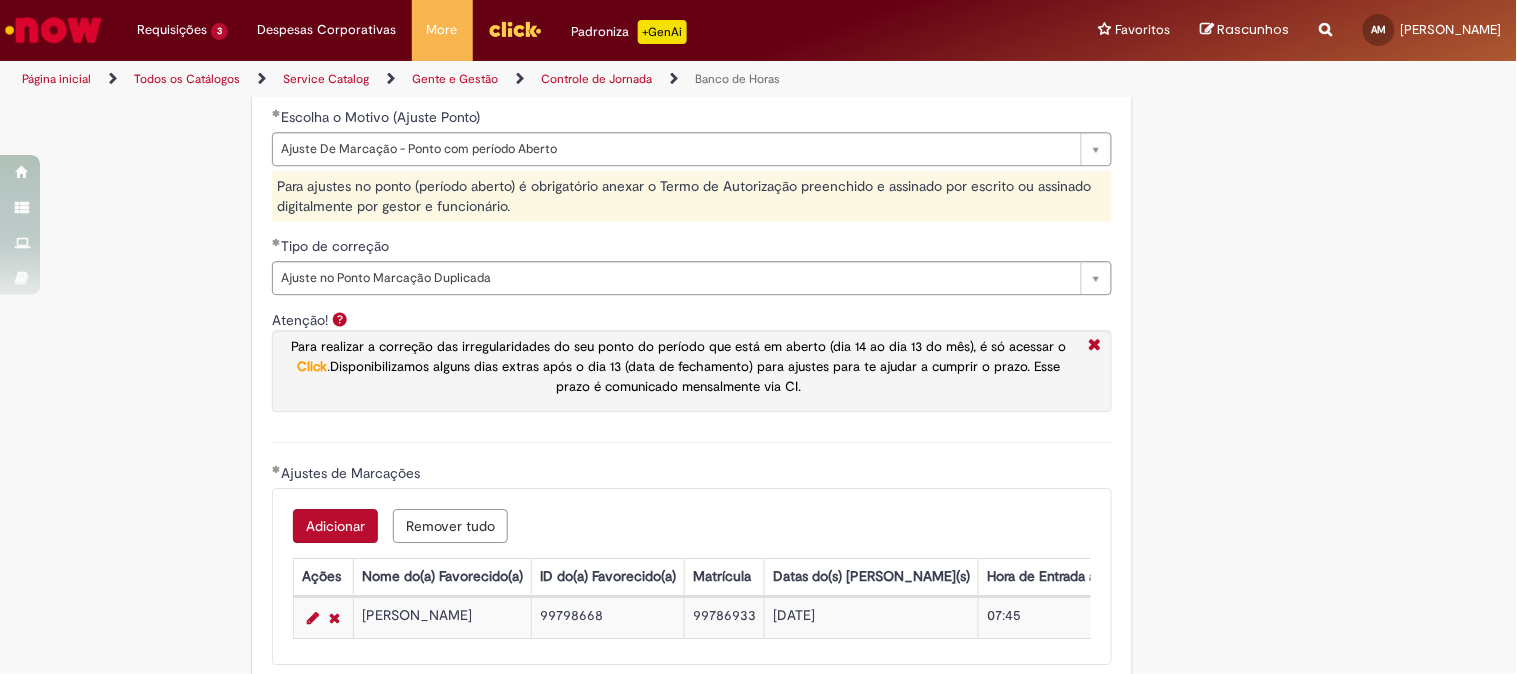 scroll, scrollTop: 1666, scrollLeft: 0, axis: vertical 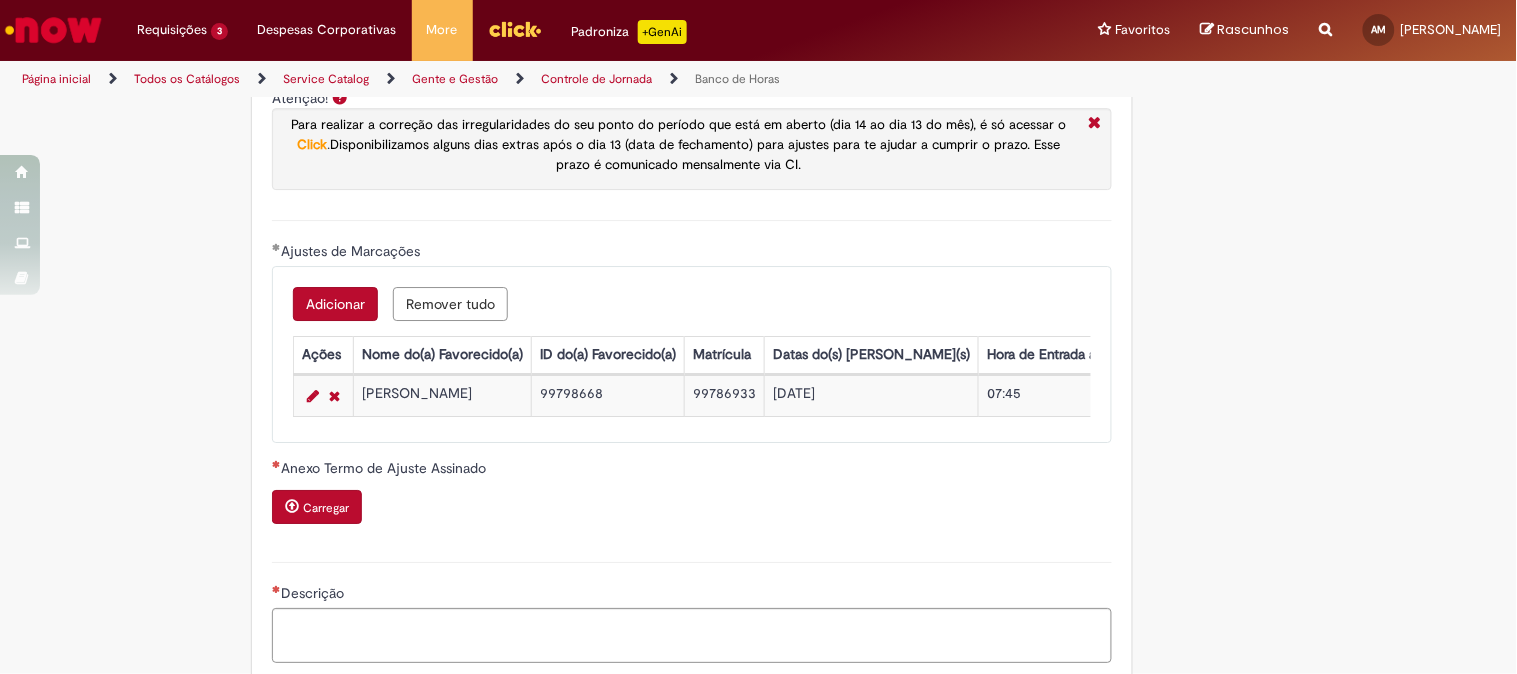 click on "Carregar" at bounding box center (326, 508) 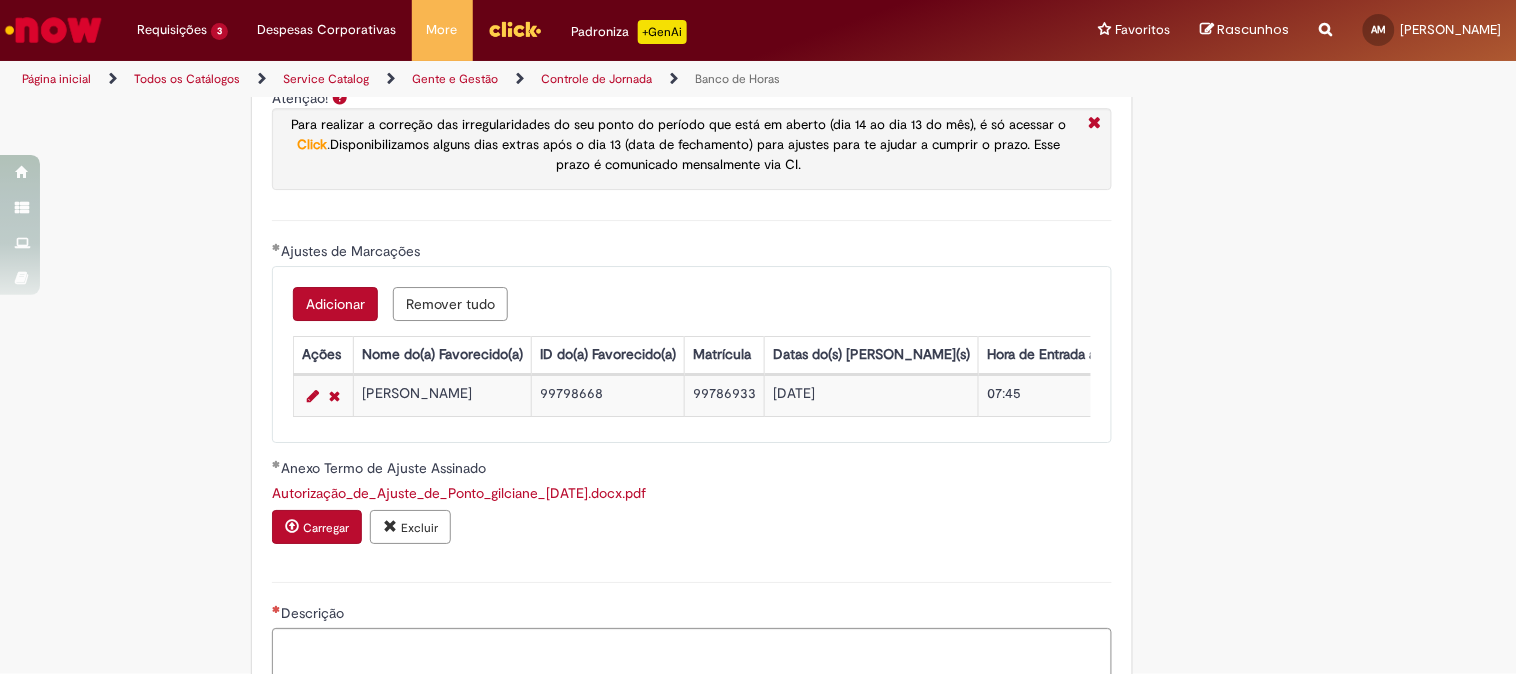 click on "Carregar" at bounding box center [326, 528] 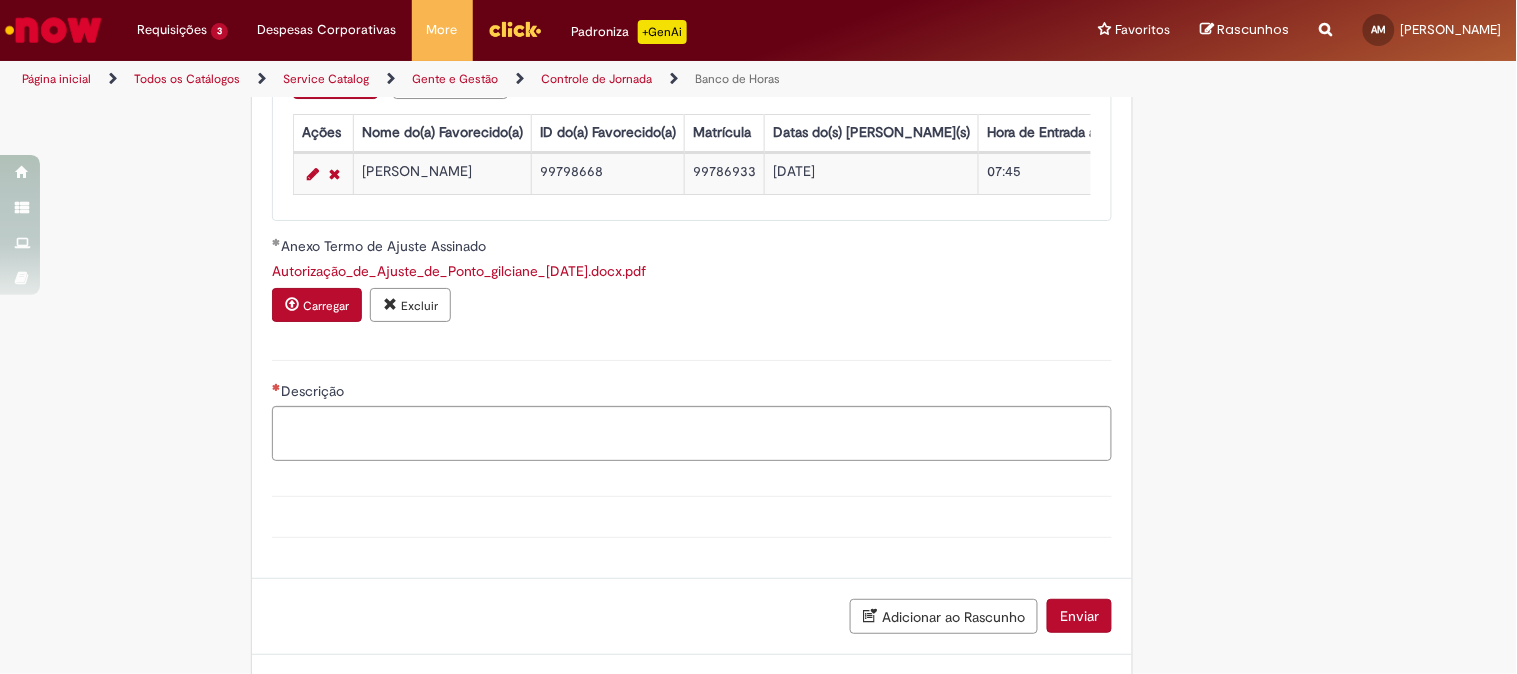 scroll, scrollTop: 1988, scrollLeft: 0, axis: vertical 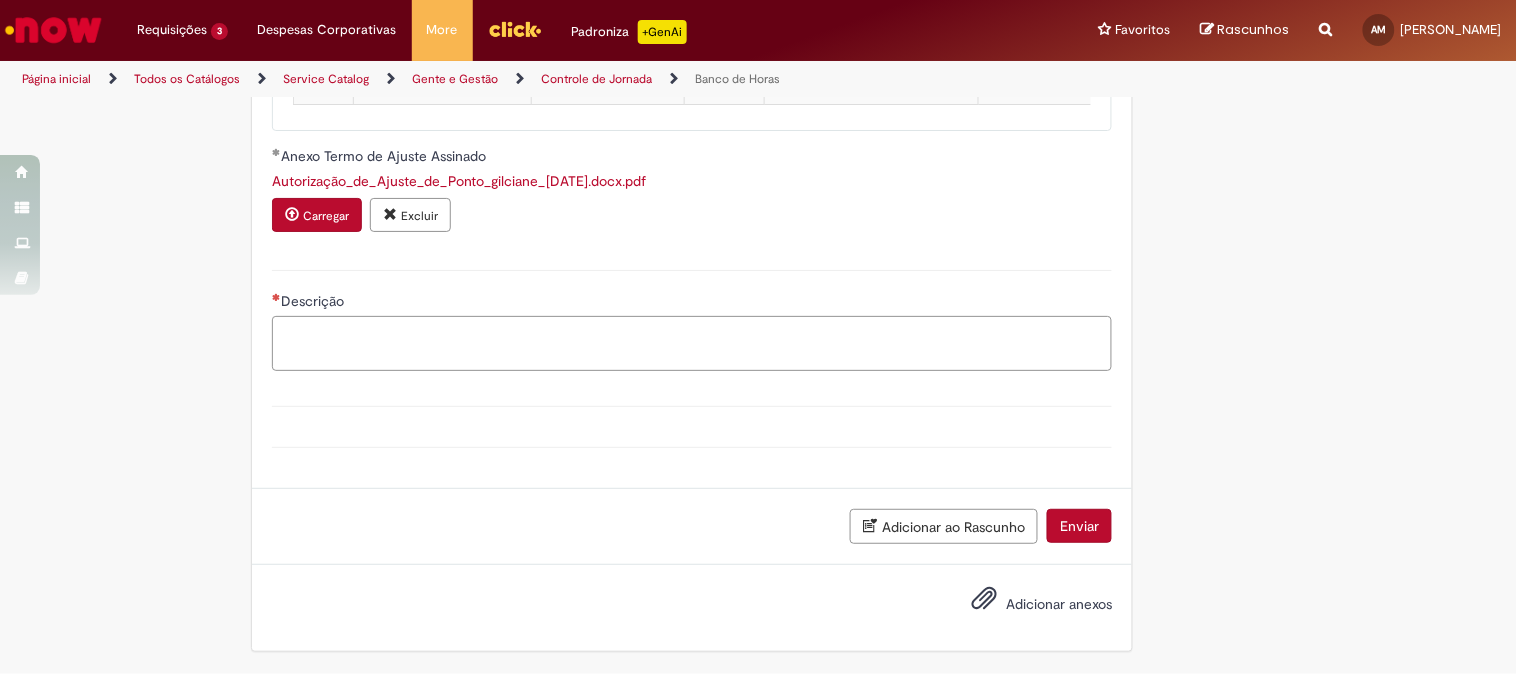 click on "Descrição" at bounding box center (692, 343) 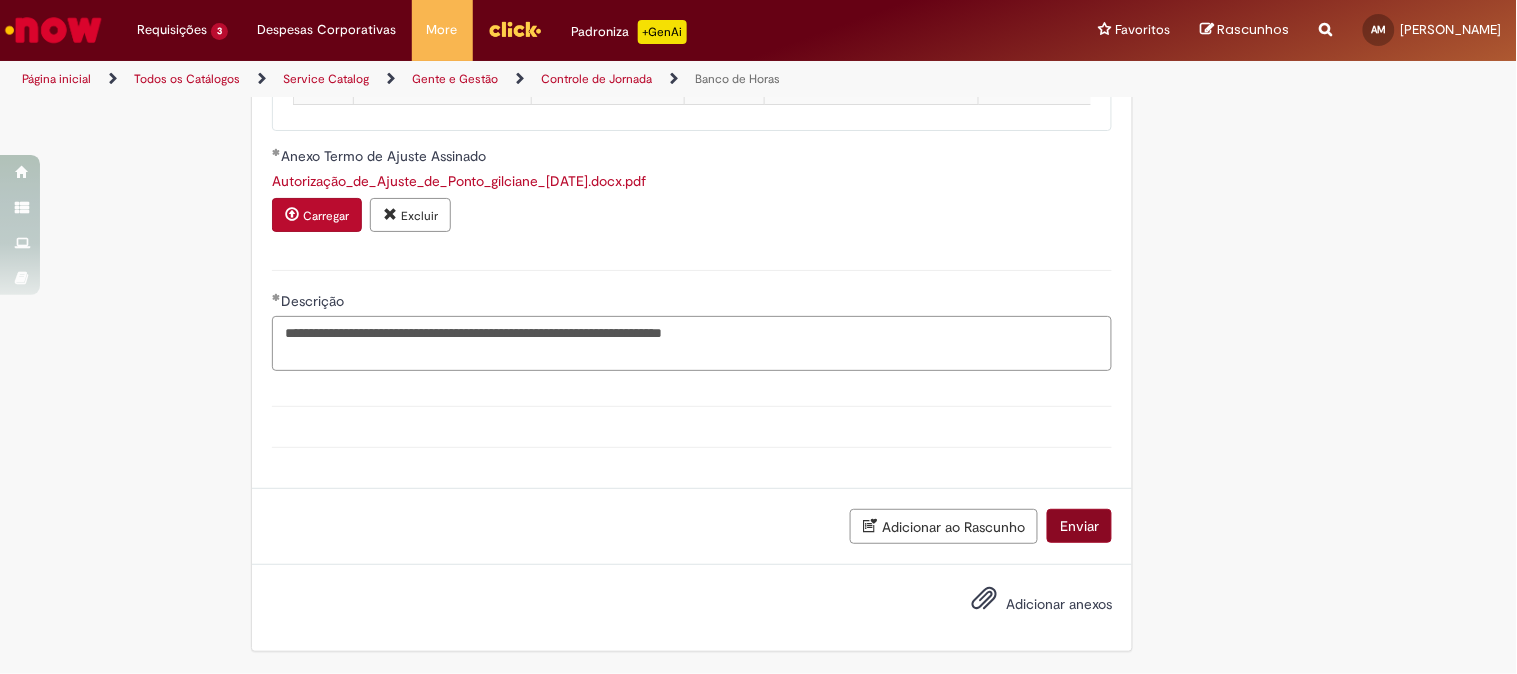 type on "**********" 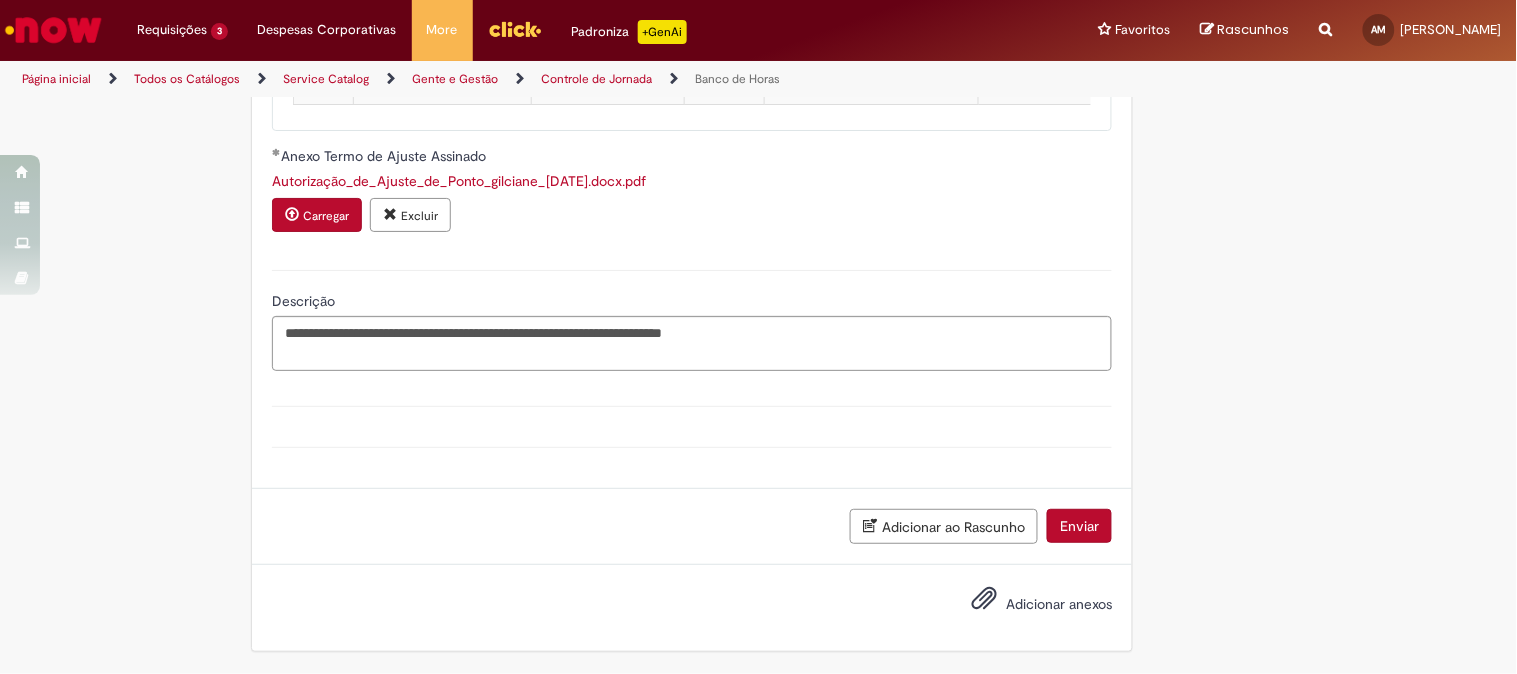 click on "Enviar" at bounding box center [1079, 526] 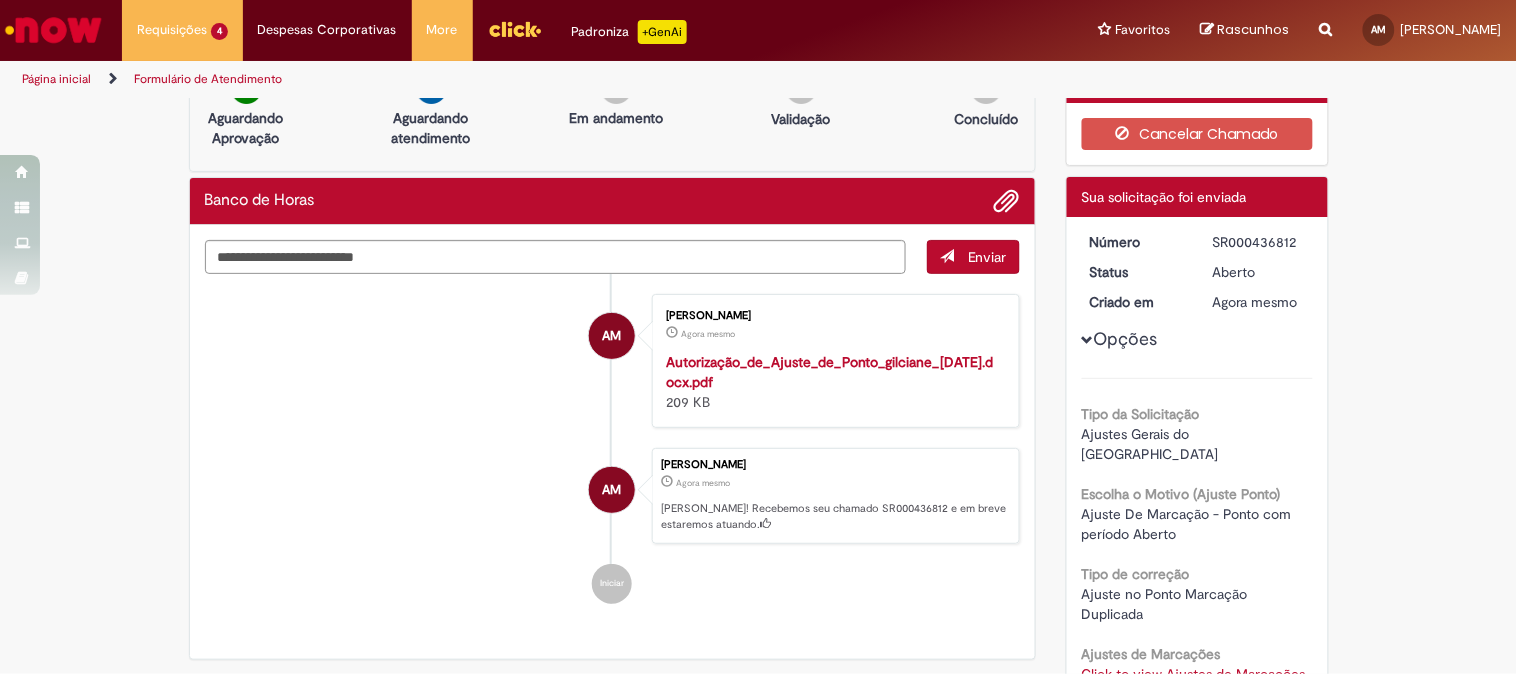 scroll, scrollTop: 0, scrollLeft: 0, axis: both 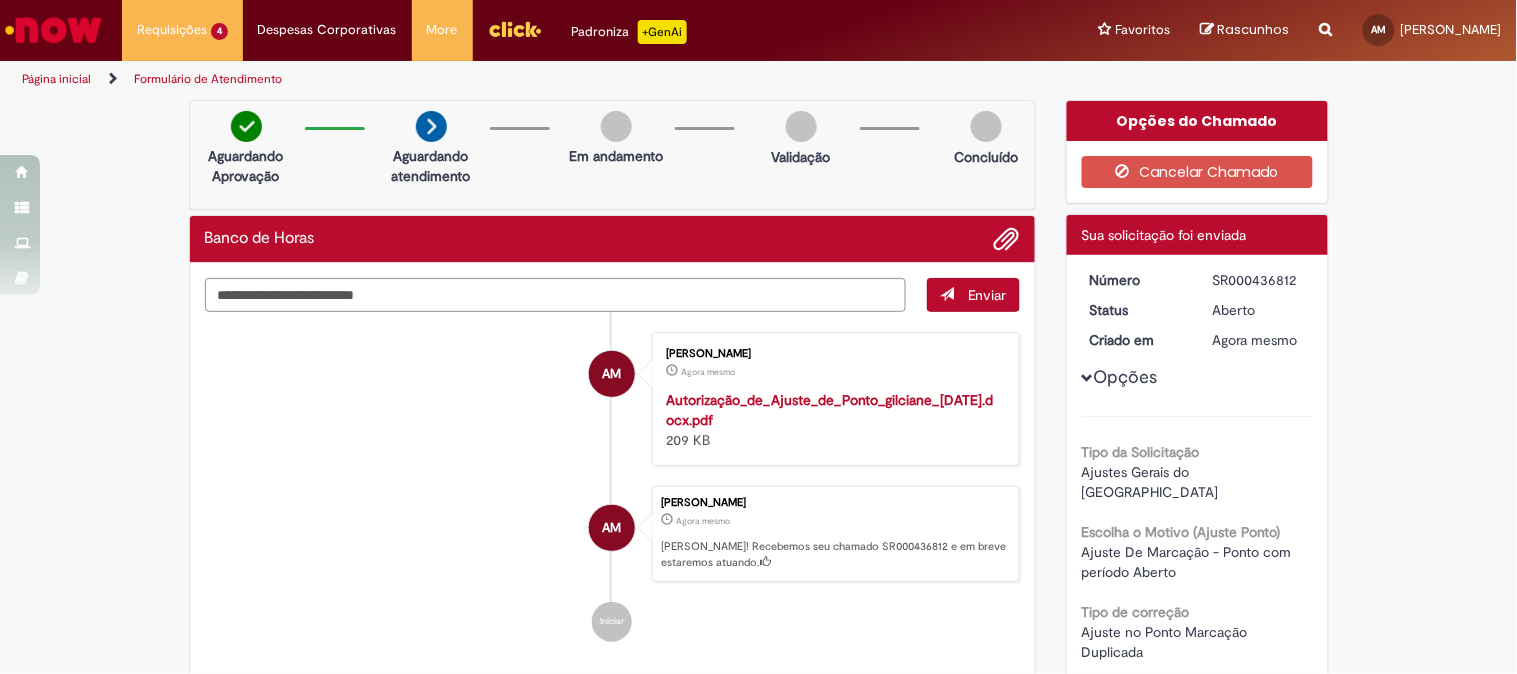 click at bounding box center (1088, 378) 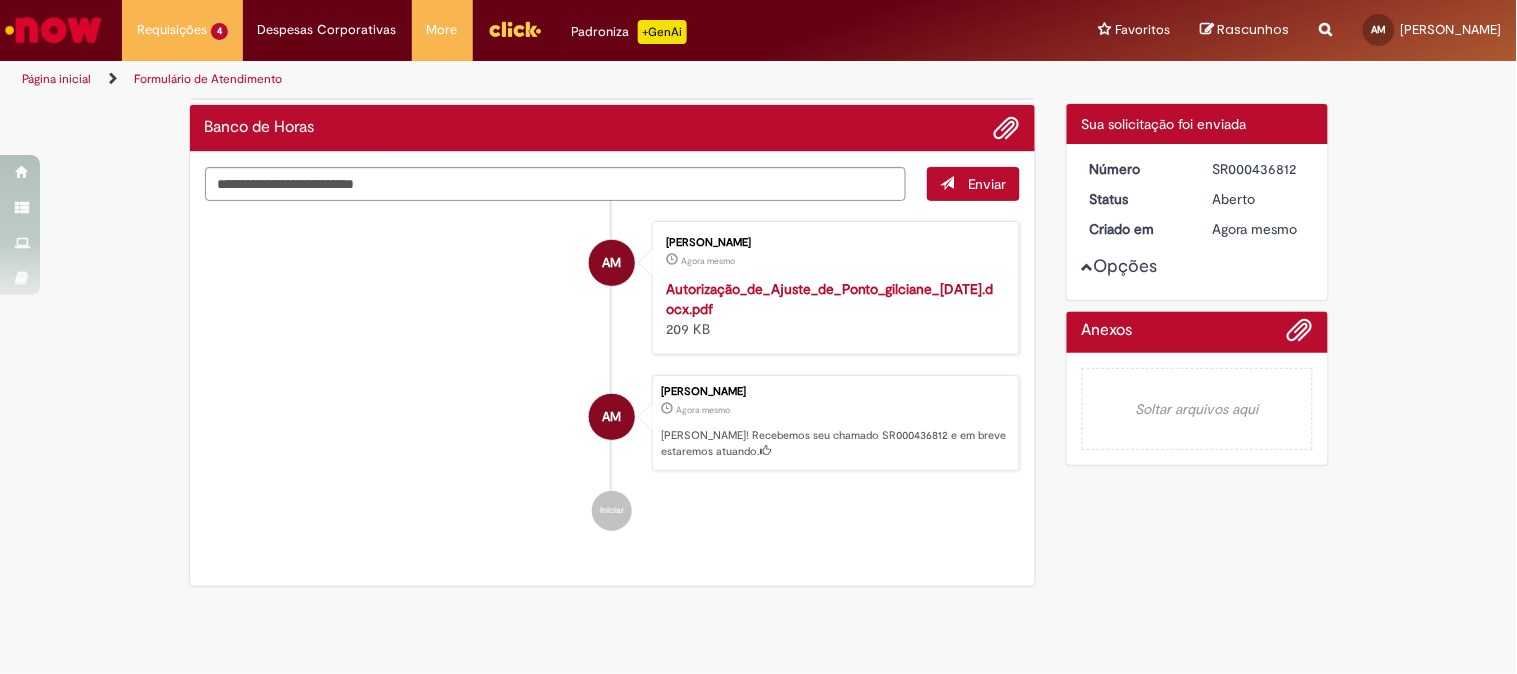 scroll, scrollTop: 0, scrollLeft: 0, axis: both 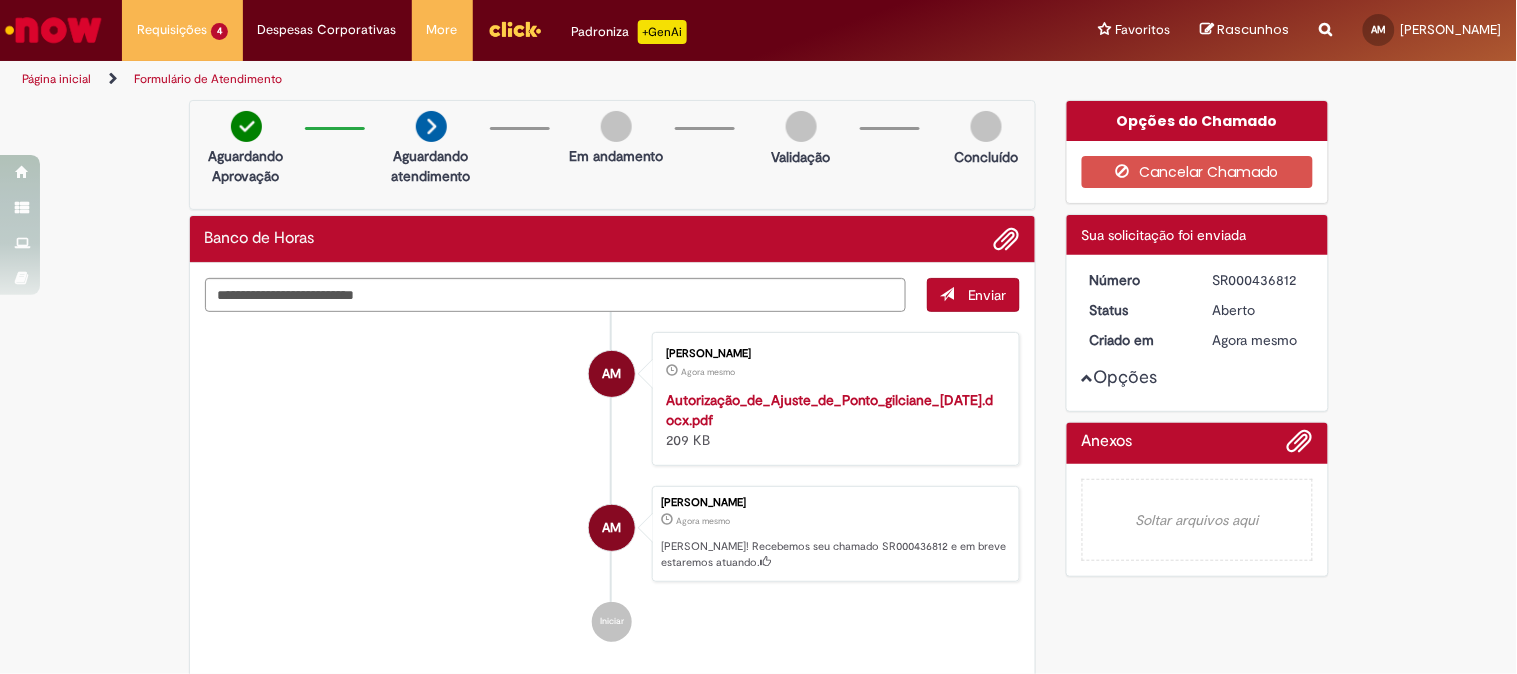 click on "Formulário de Atendimento" at bounding box center [208, 79] 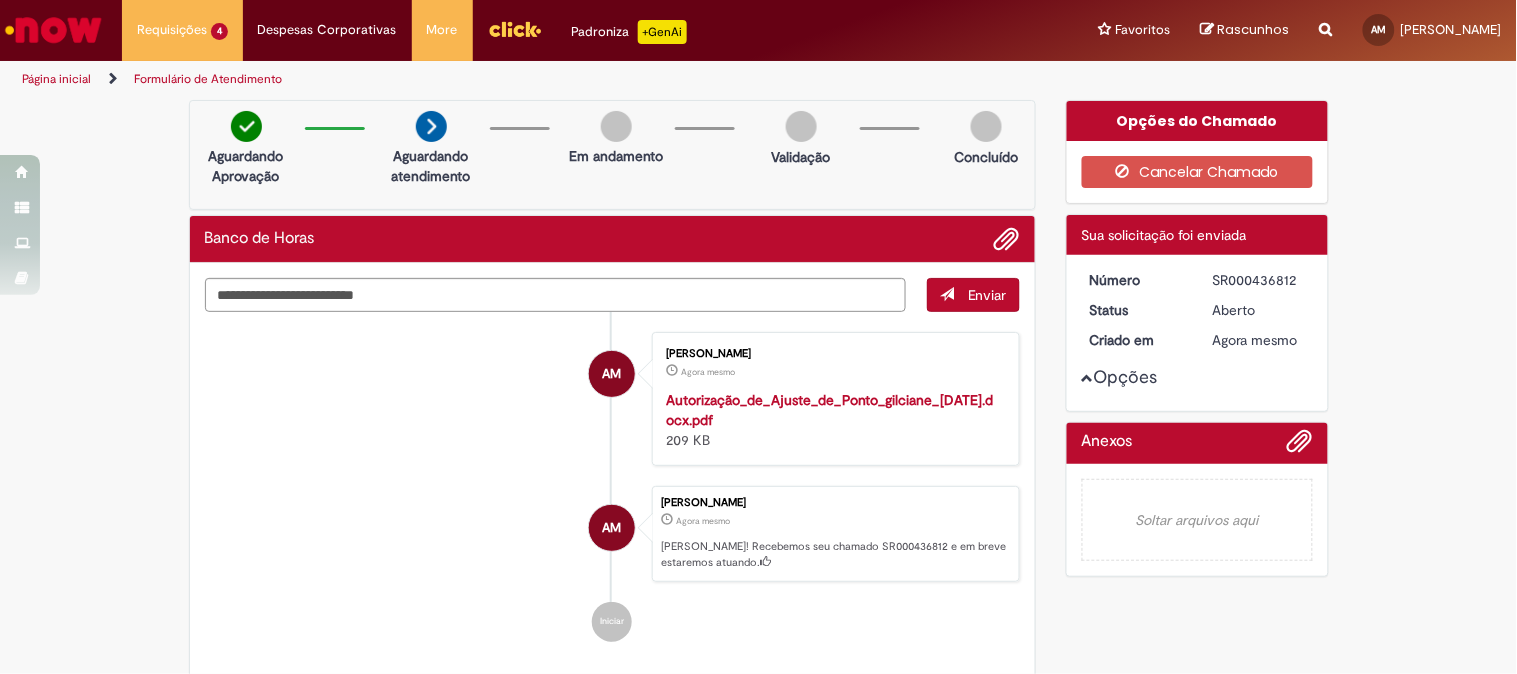 click on "Página inicial" at bounding box center (56, 79) 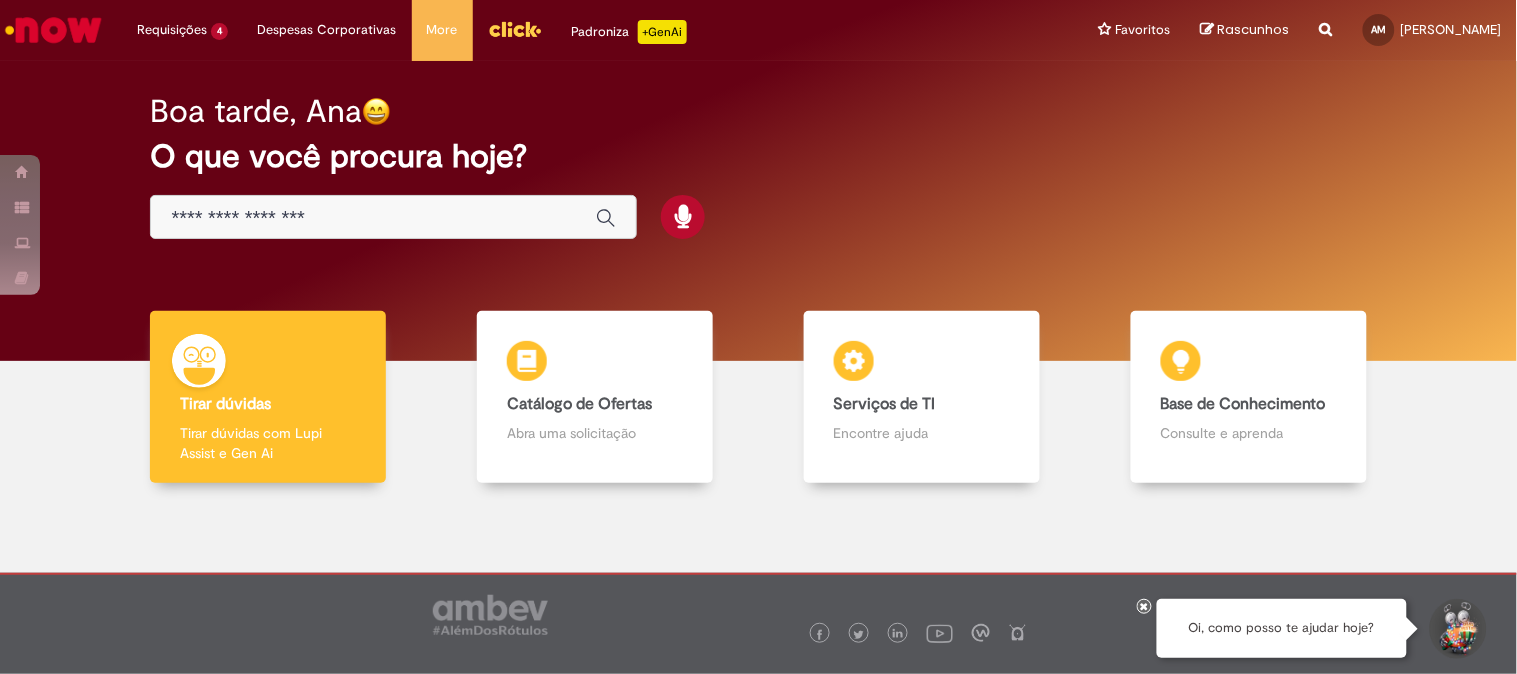 click at bounding box center (393, 217) 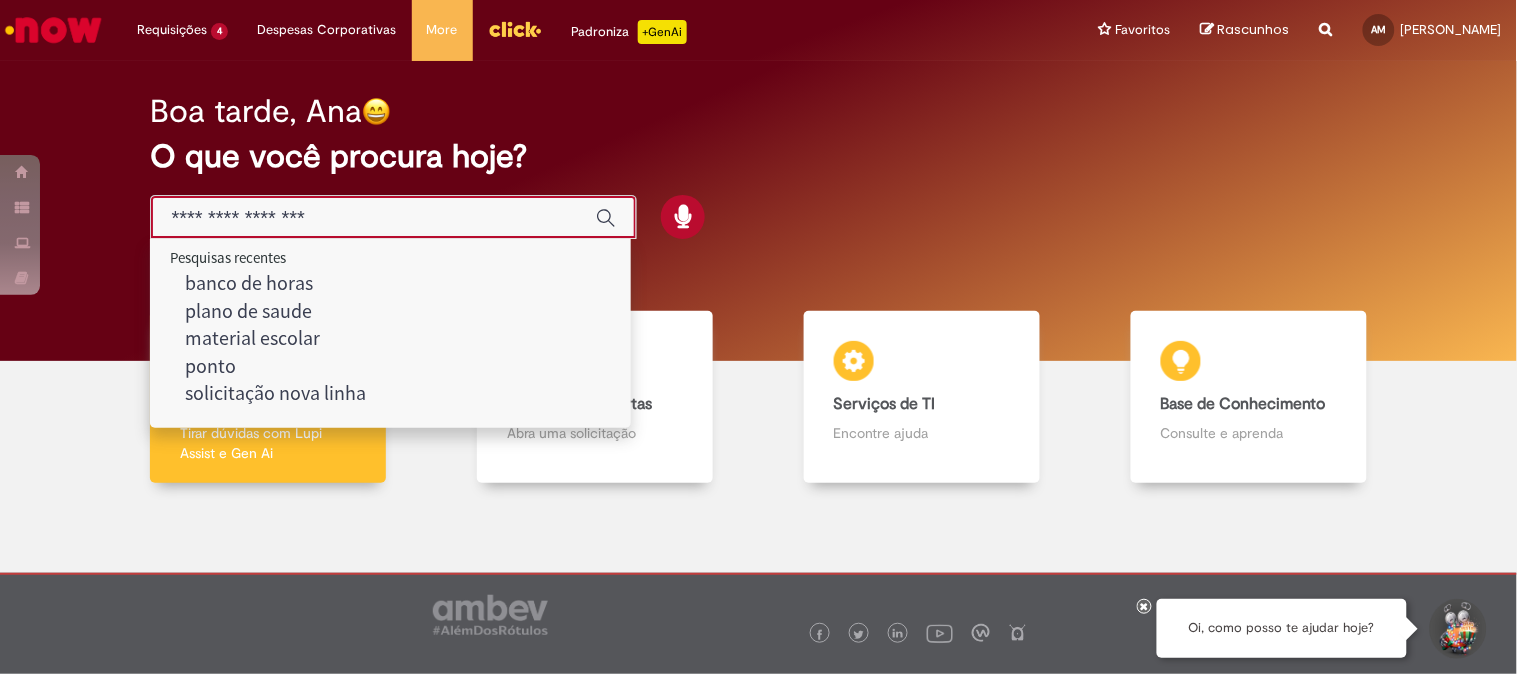 click at bounding box center (373, 218) 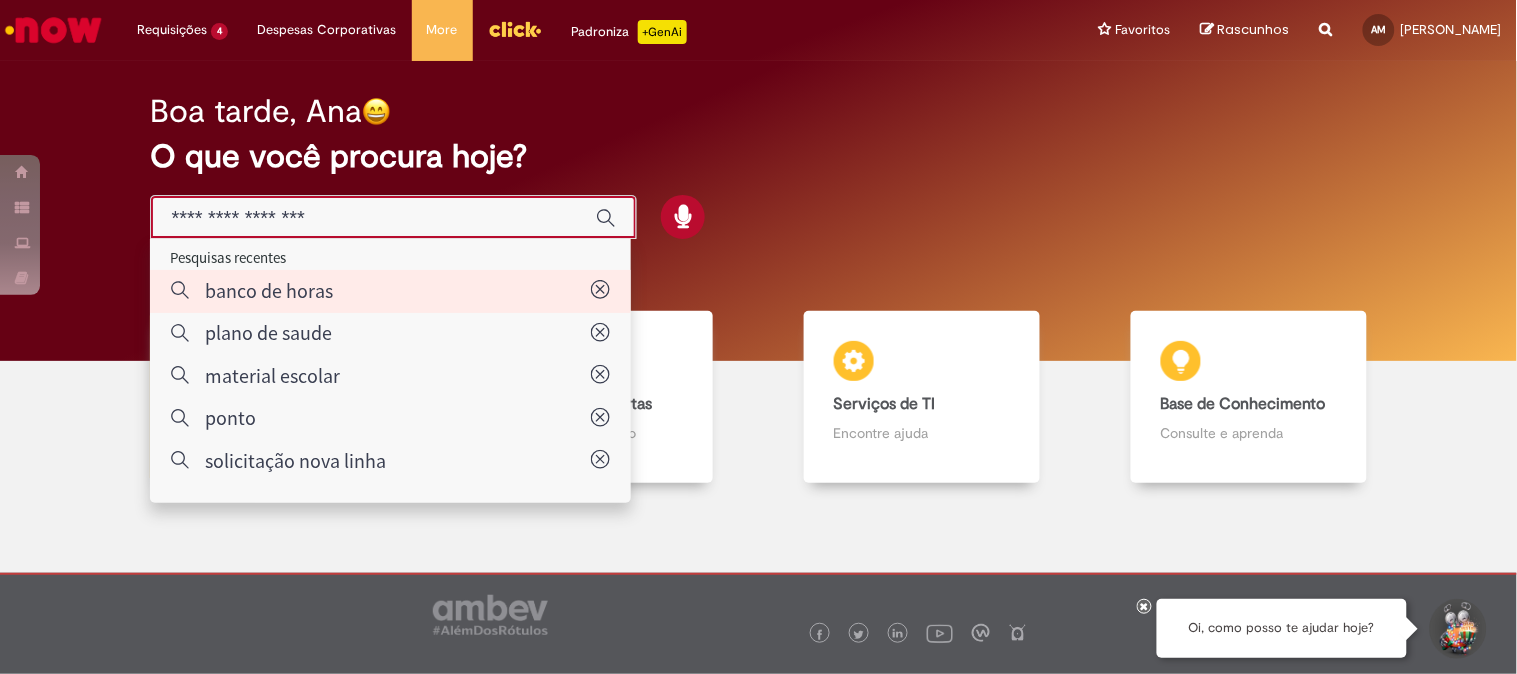 type on "**********" 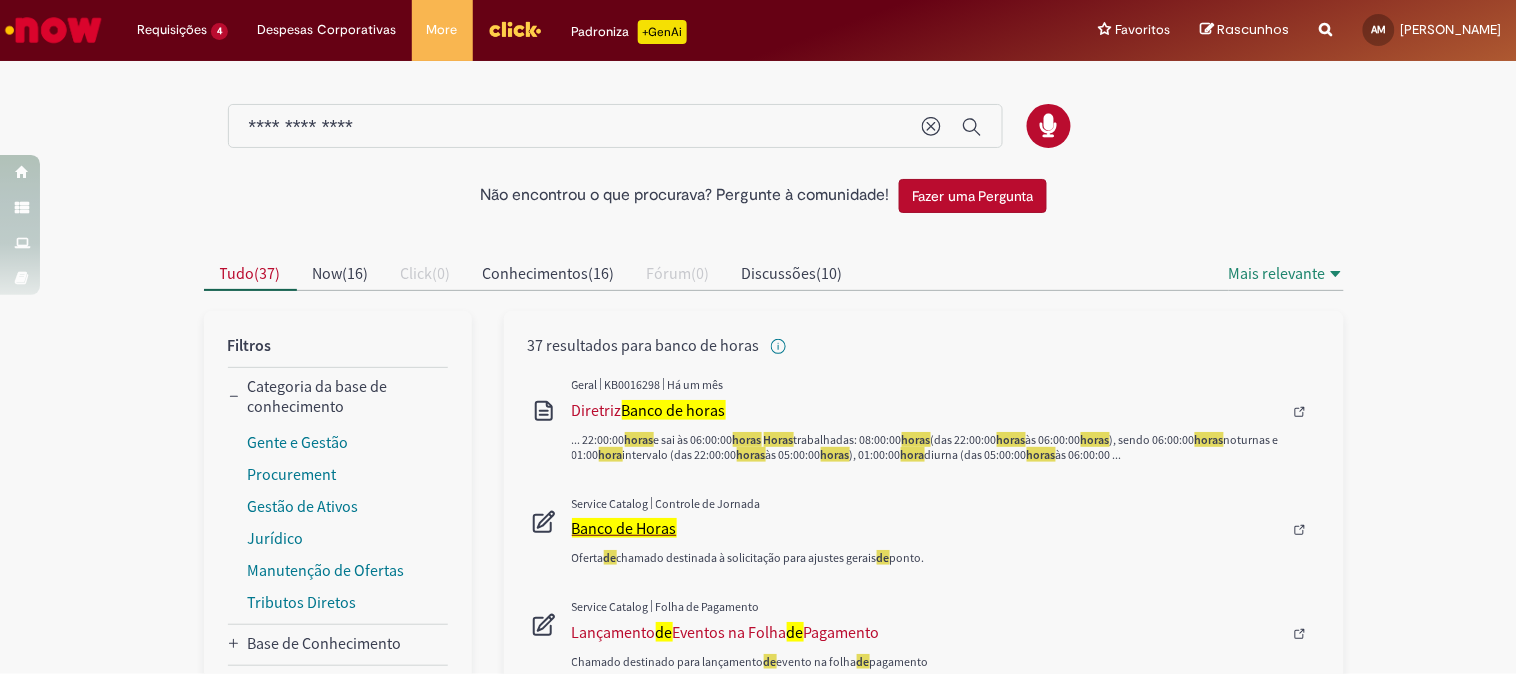 click on "Banco de Horas" at bounding box center (624, 528) 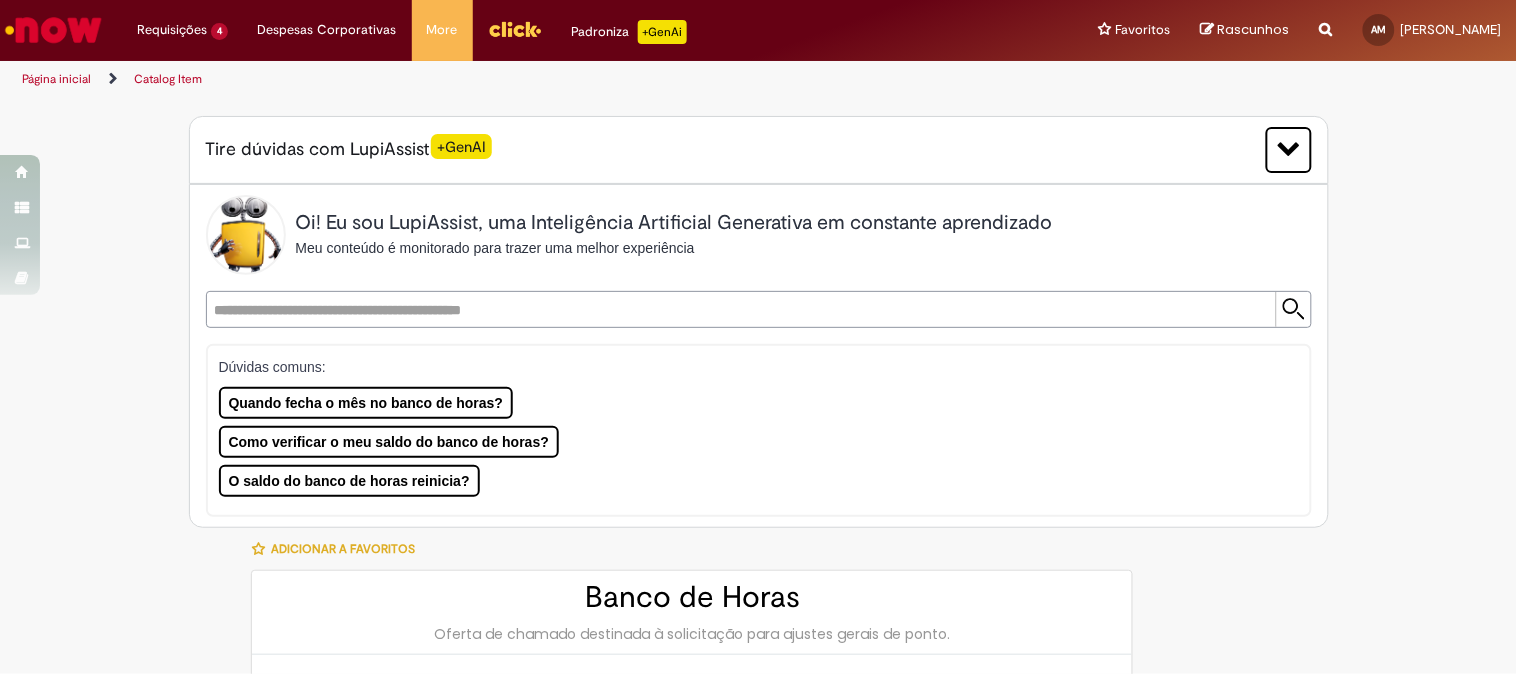 type on "********" 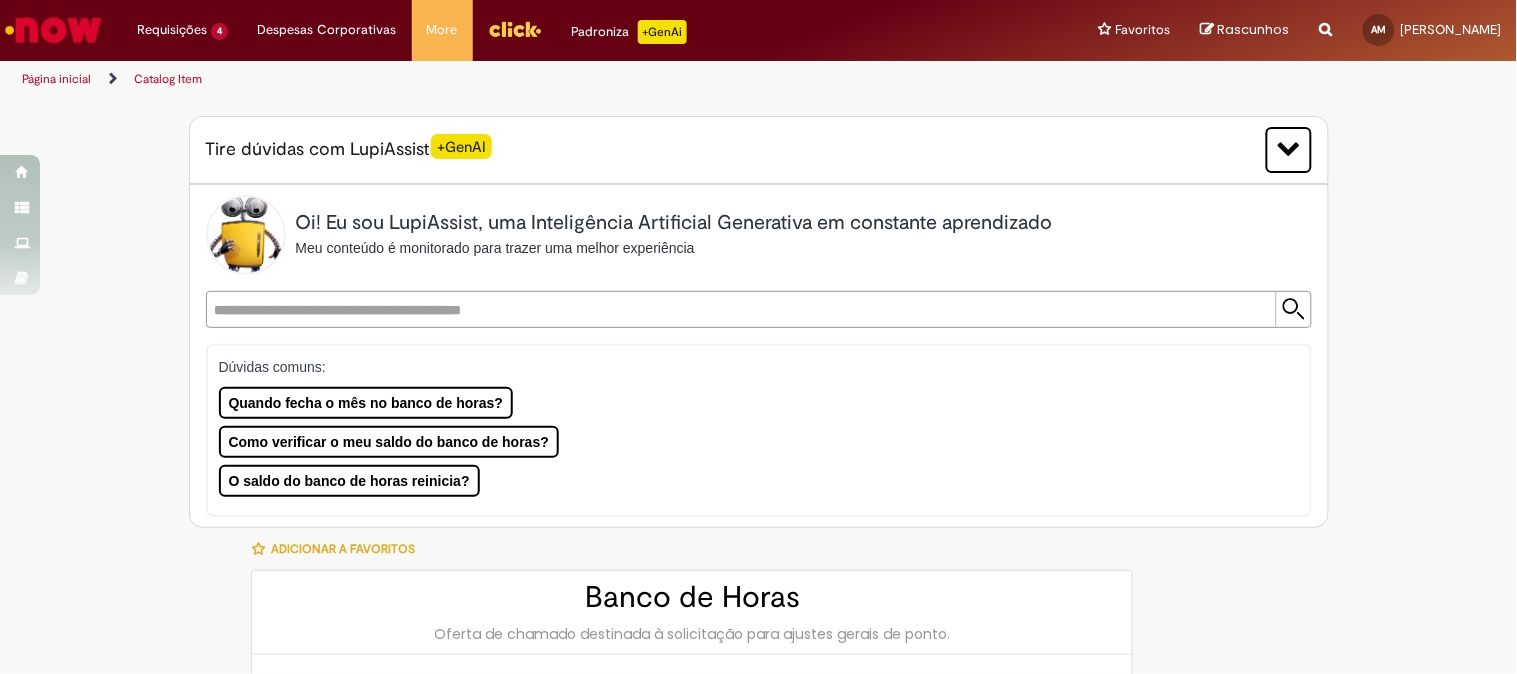 type on "**********" 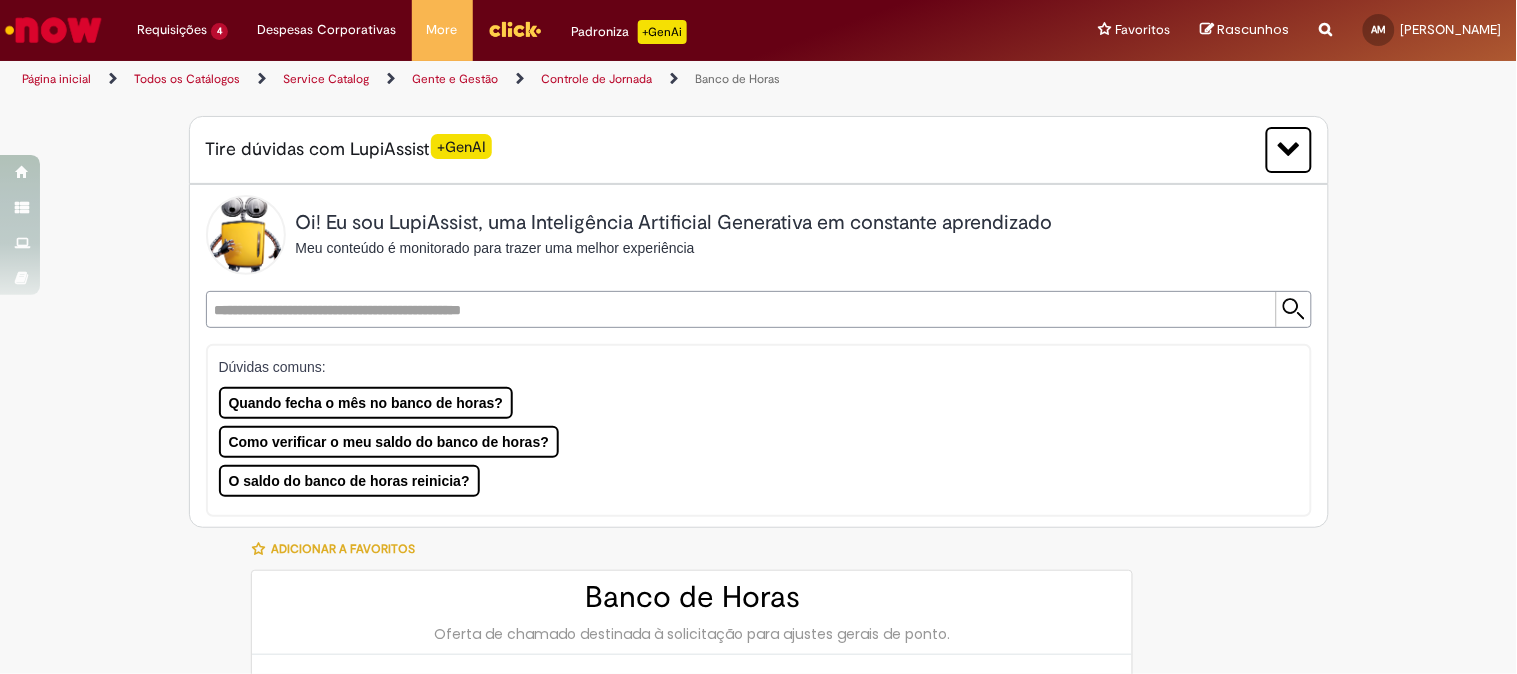 type on "**********" 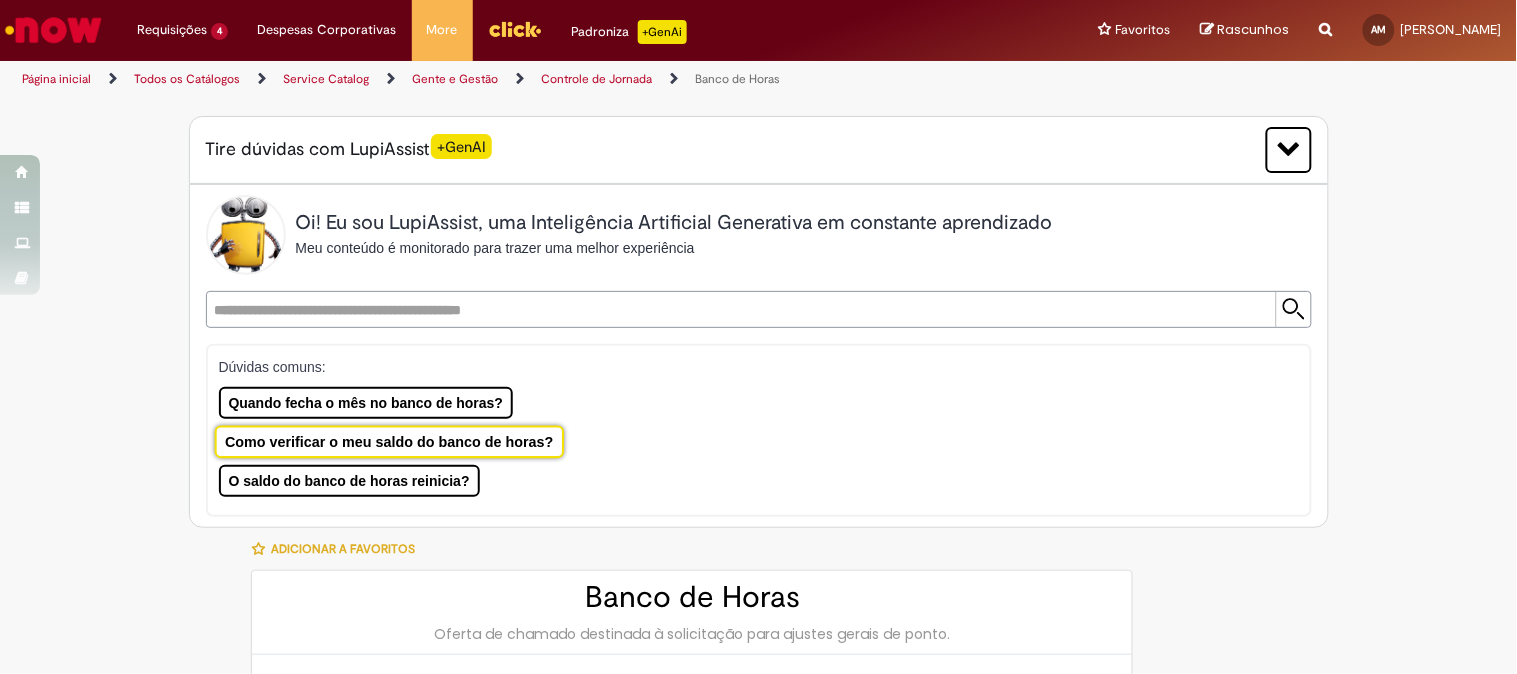 type on "**********" 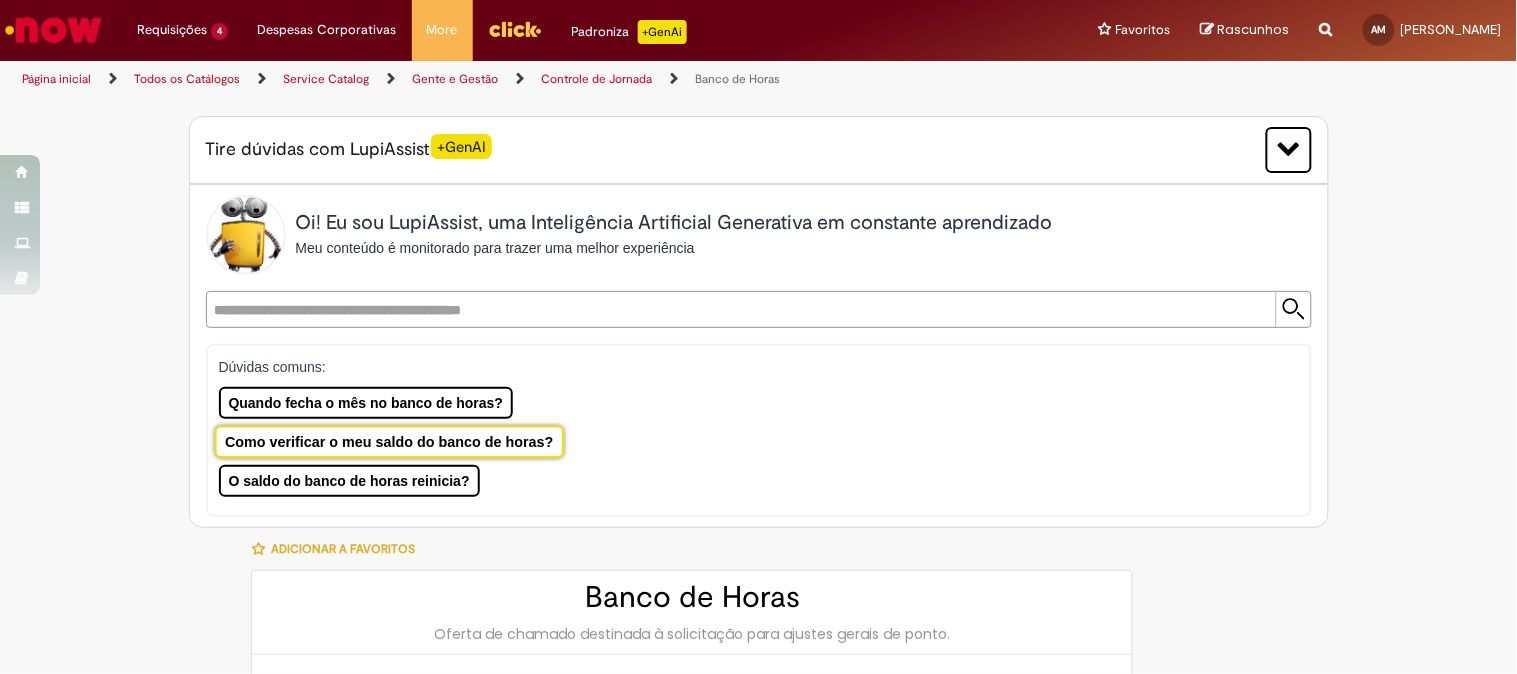 type on "**********" 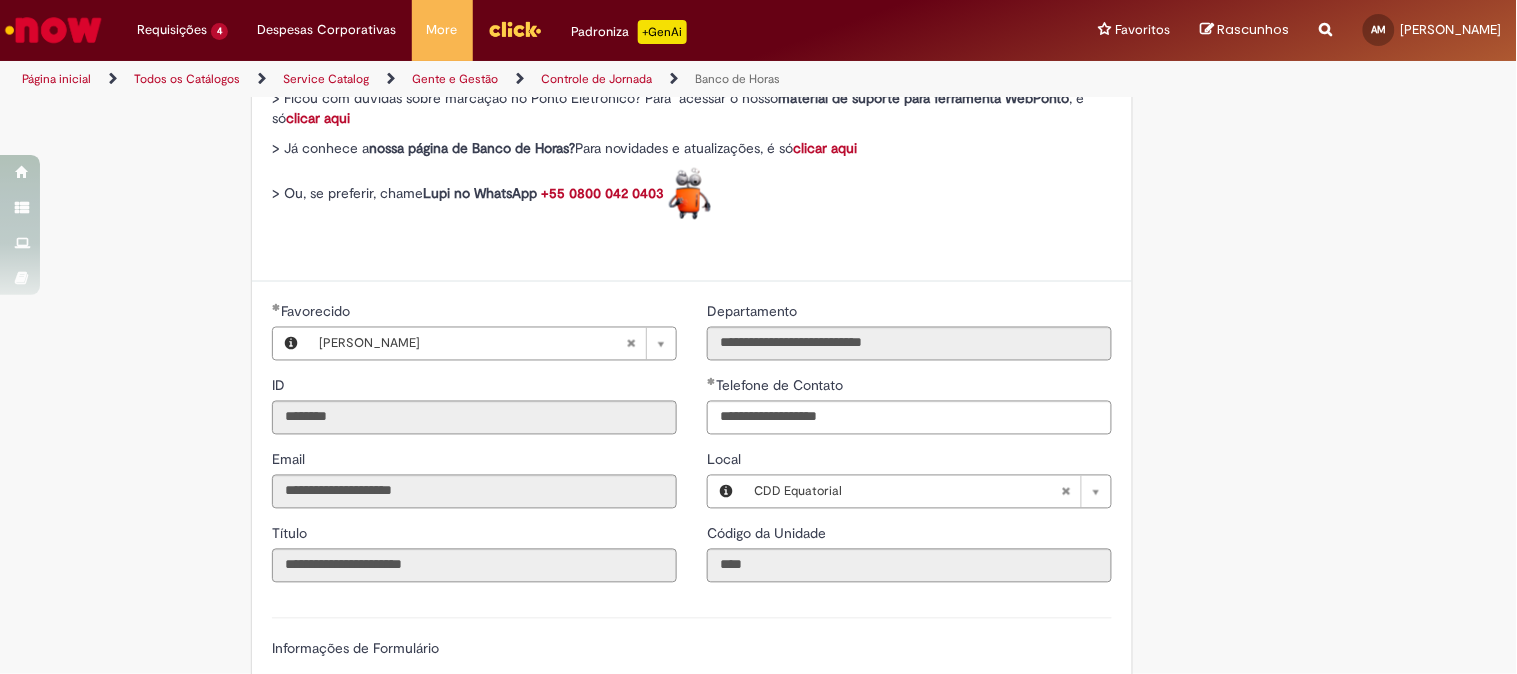 scroll, scrollTop: 1000, scrollLeft: 0, axis: vertical 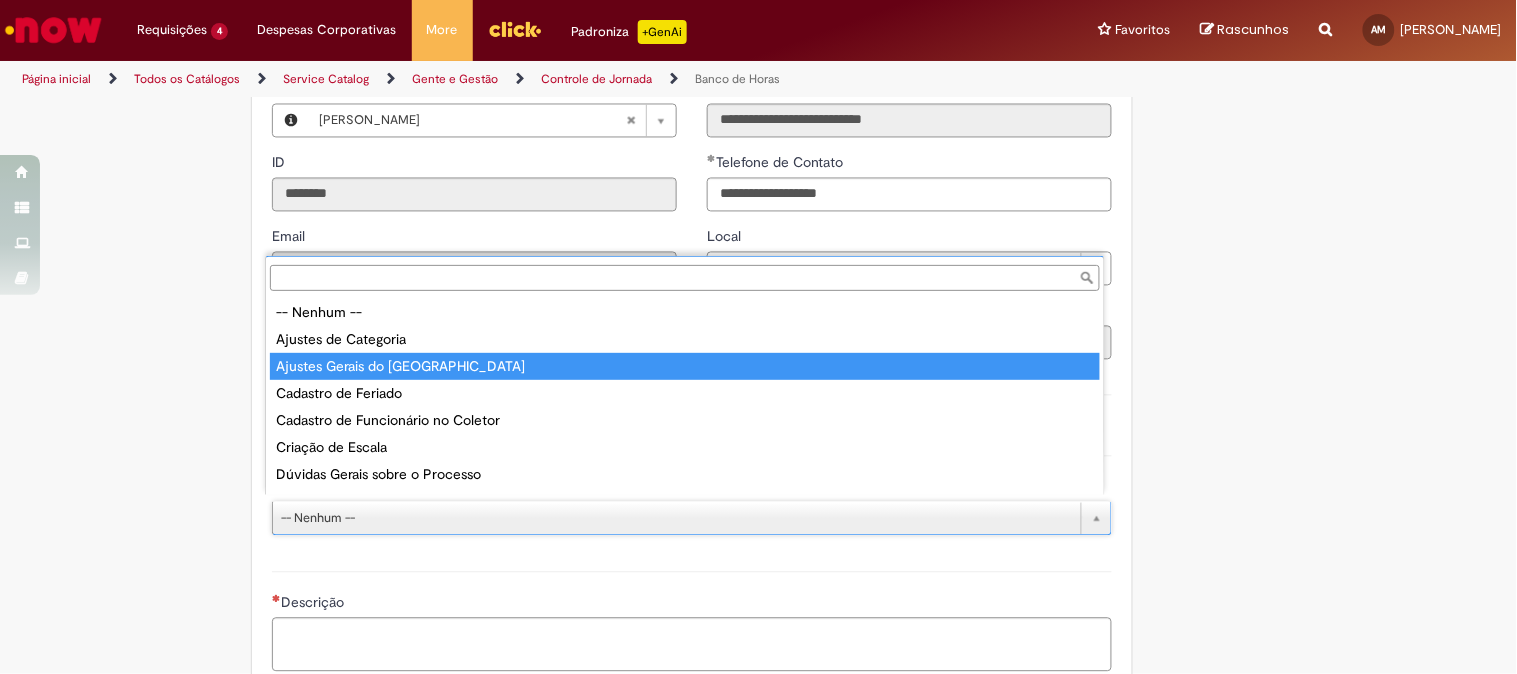 type on "**********" 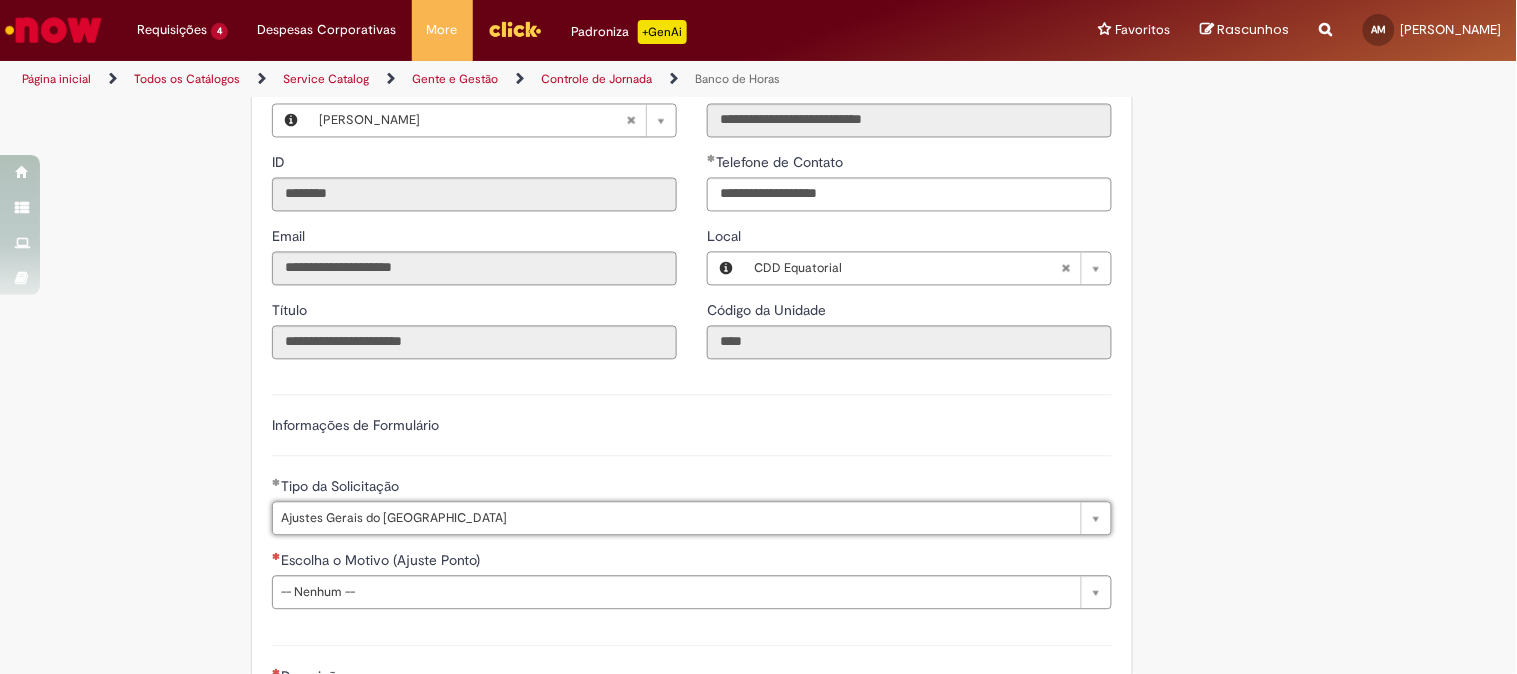 scroll, scrollTop: 1222, scrollLeft: 0, axis: vertical 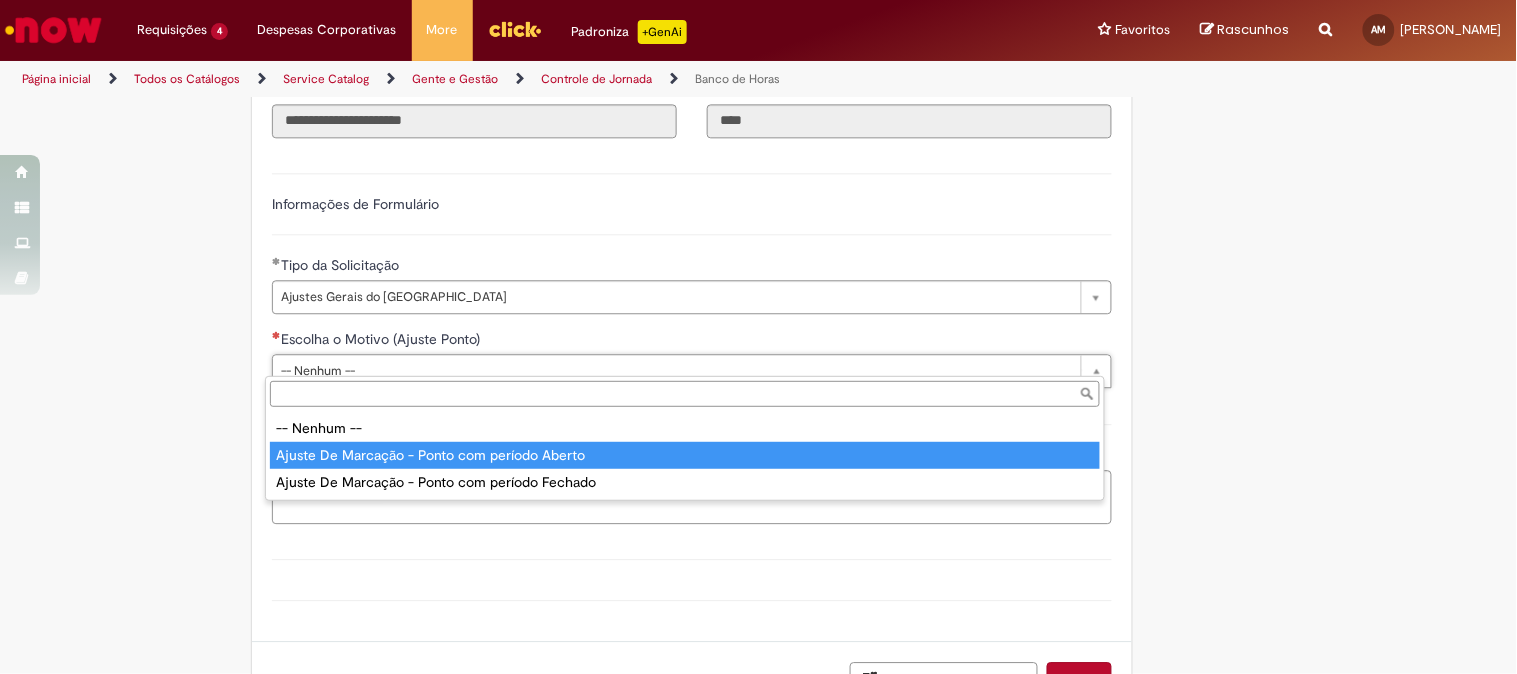 type on "**********" 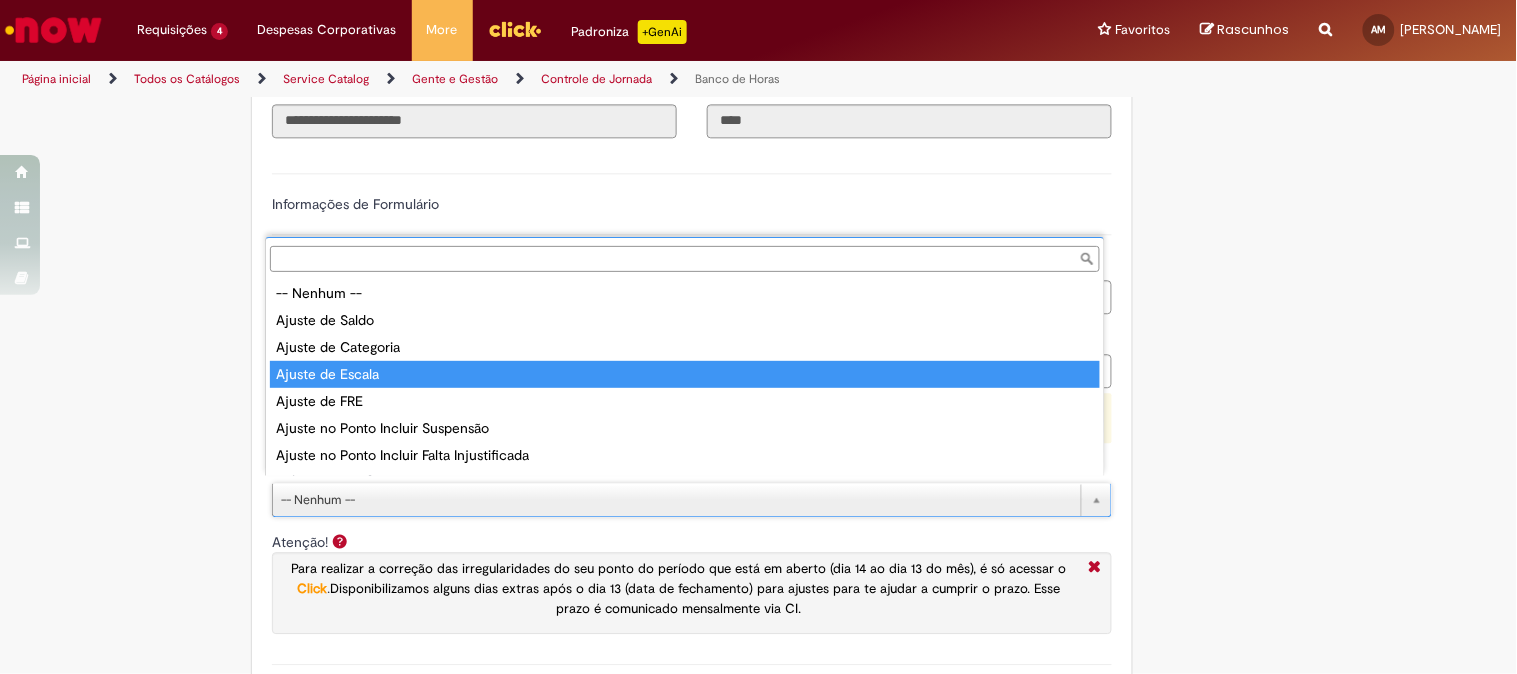 scroll, scrollTop: 104, scrollLeft: 0, axis: vertical 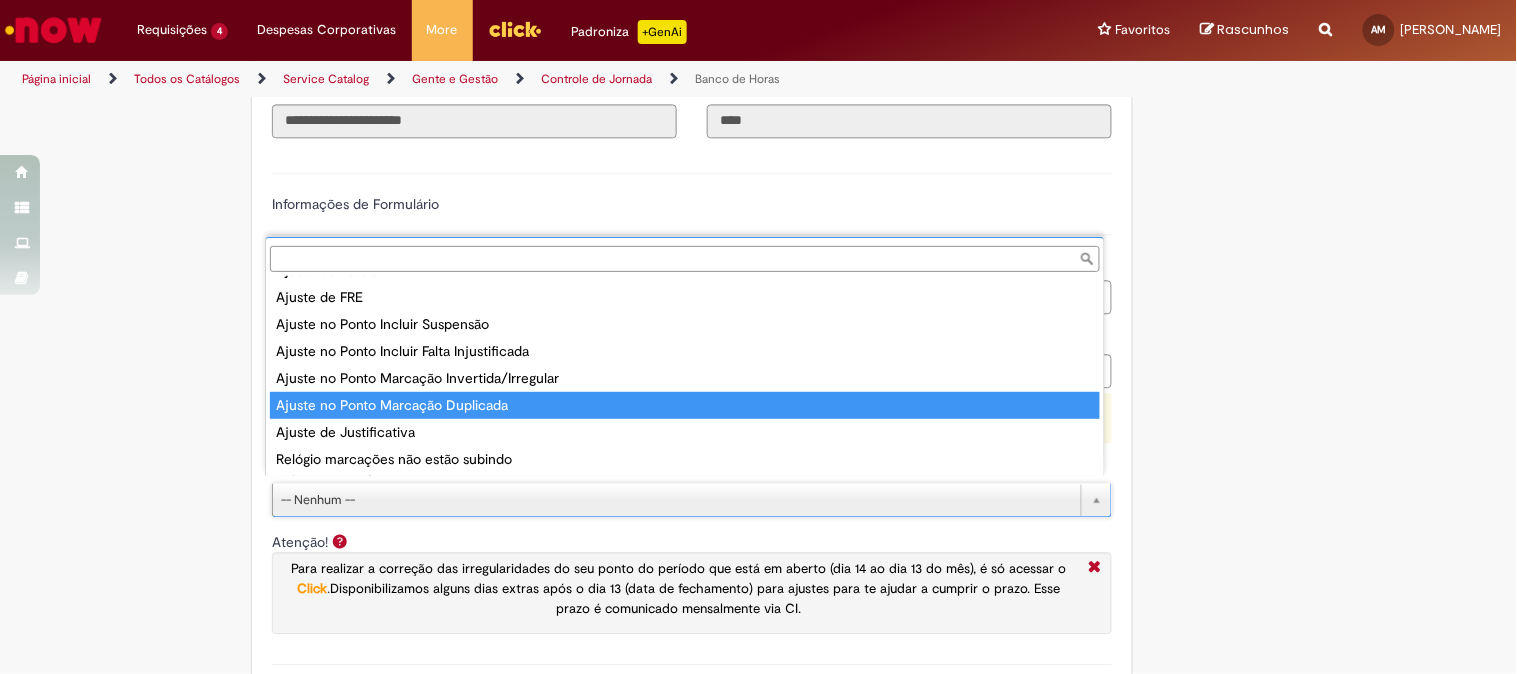type on "**********" 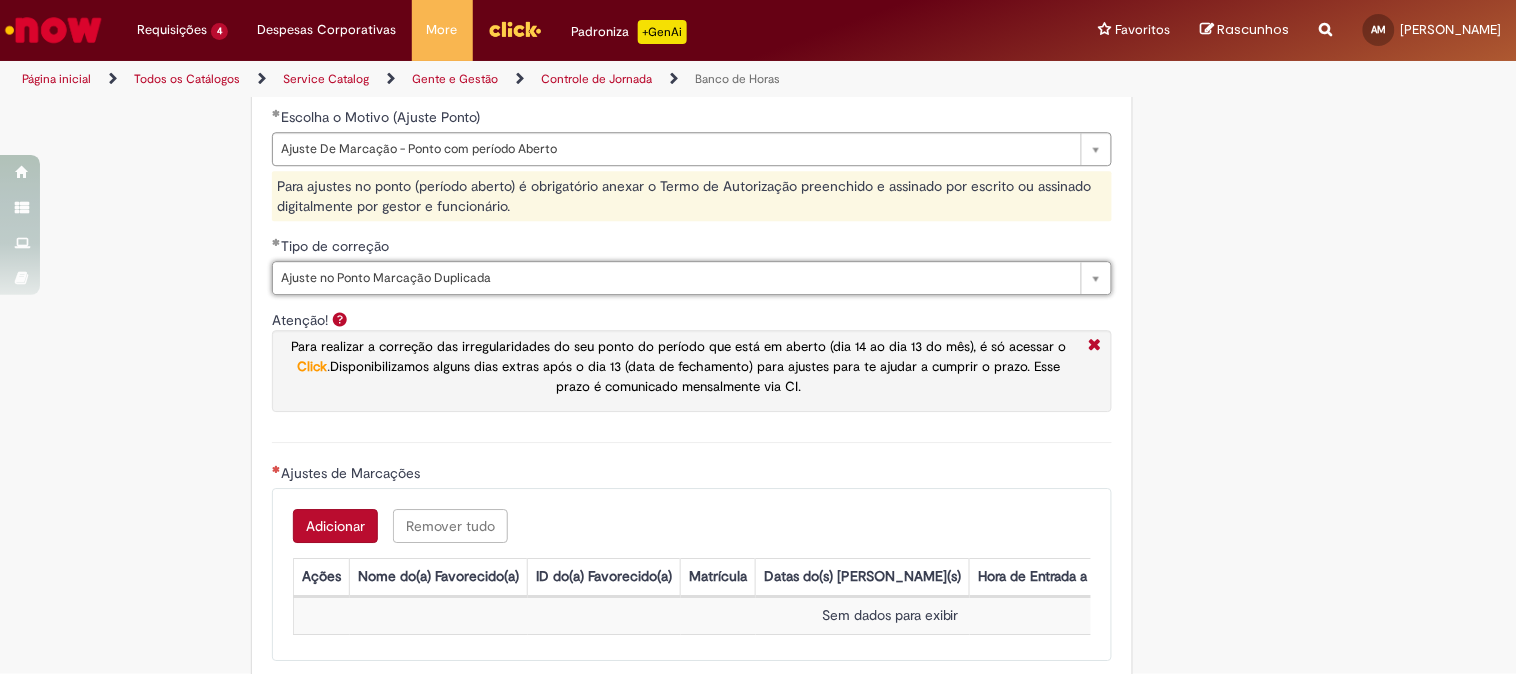 scroll, scrollTop: 1555, scrollLeft: 0, axis: vertical 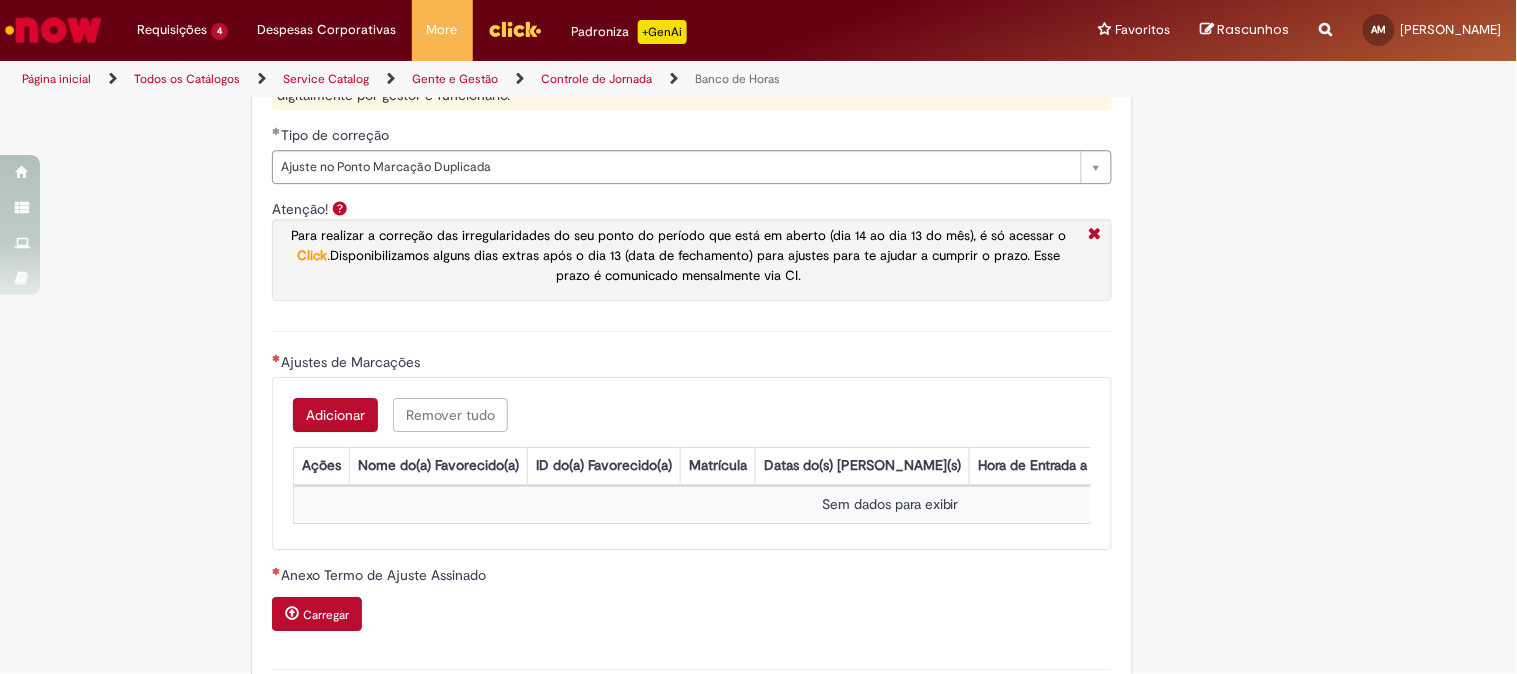 click on "Adicionar Remover tudo Ajustes de Marcações Ações Nome do(a) Favorecido(a) ID do(a) Favorecido(a) Matrícula Datas do(s) Ajuste(s) Hora de Entrada a ser ajustada no ponto Hora de Saída a ser ajustada no ponto Sem dados para exibir" at bounding box center (692, 463) 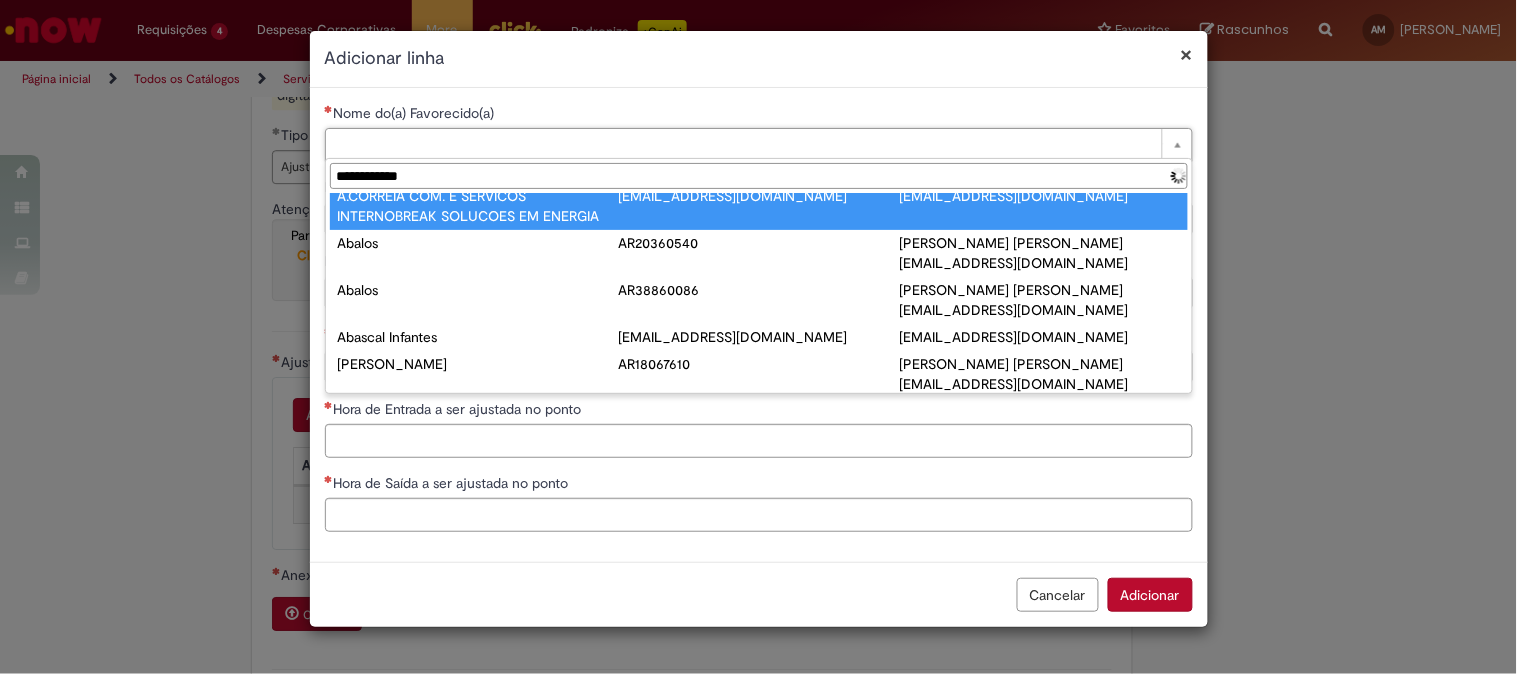 scroll, scrollTop: 0, scrollLeft: 0, axis: both 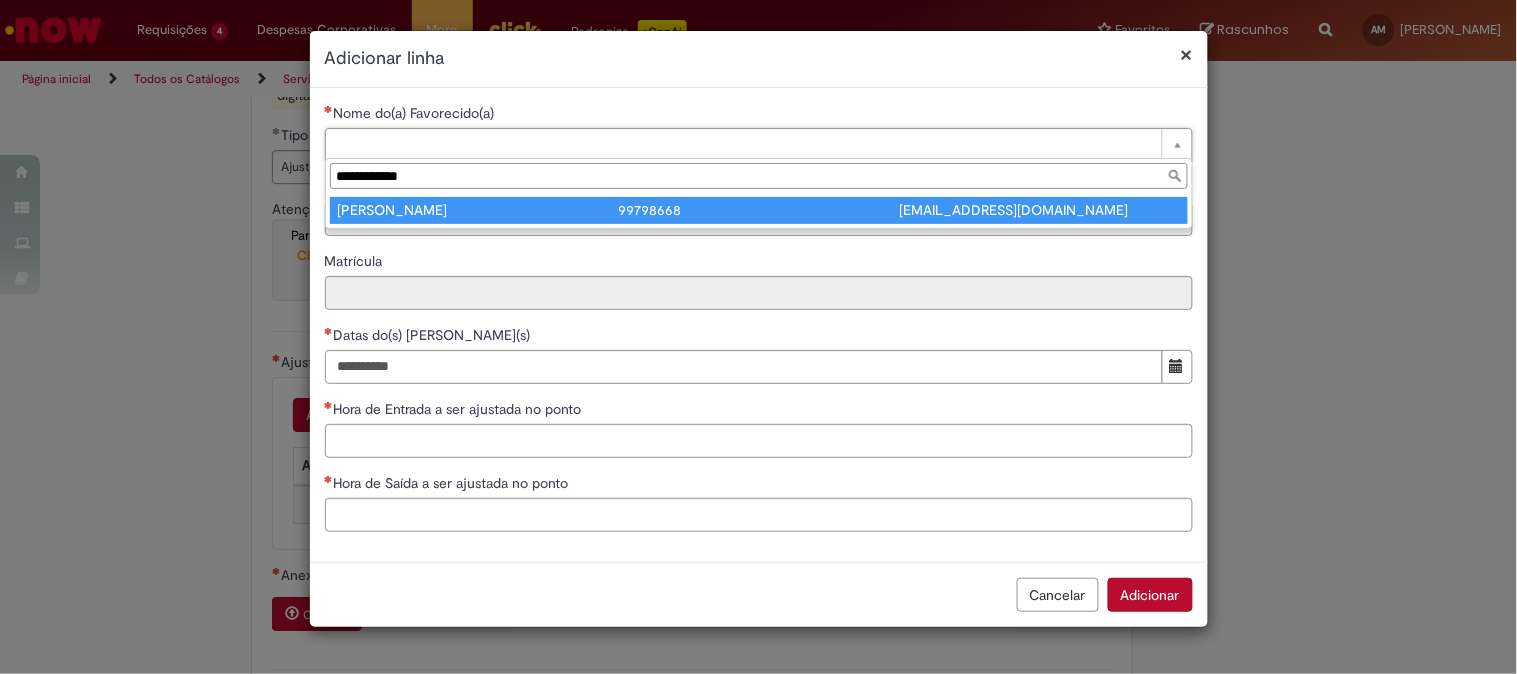 type on "**********" 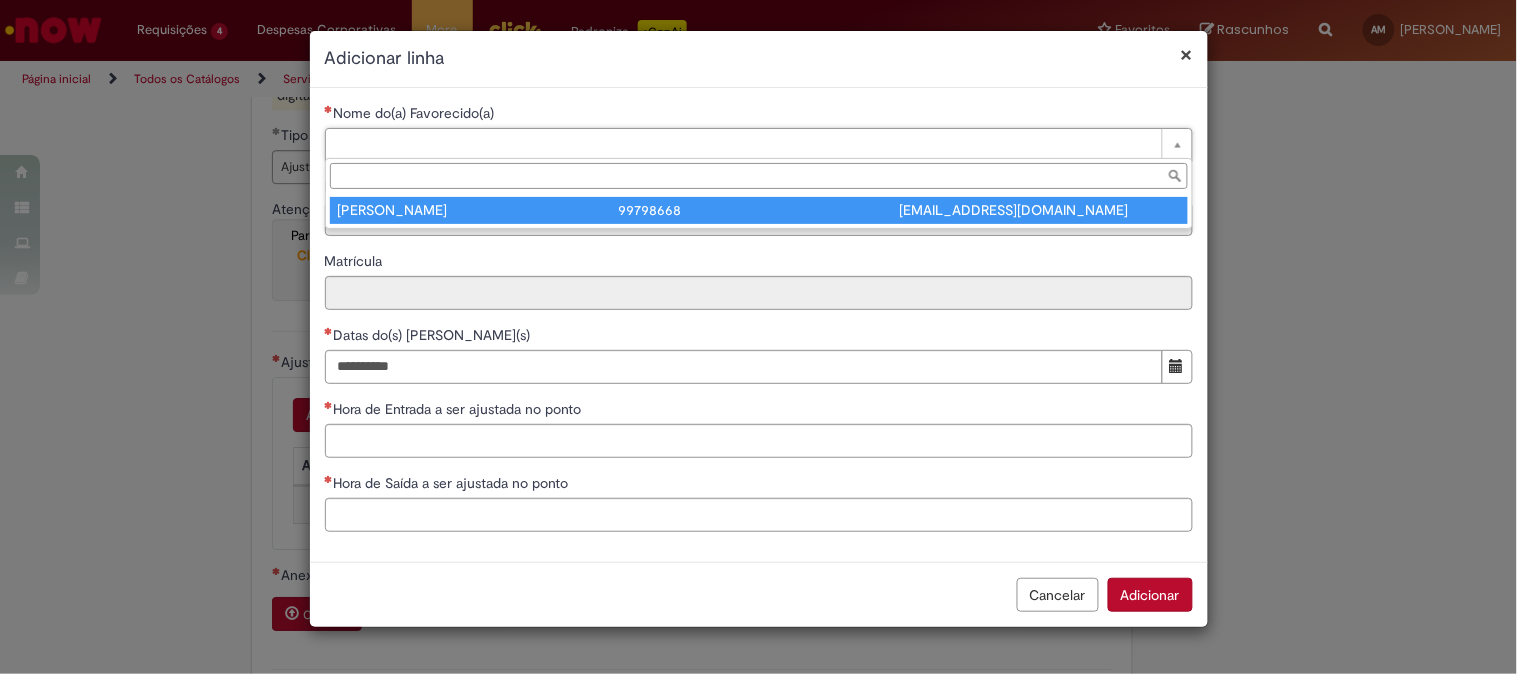 type on "********" 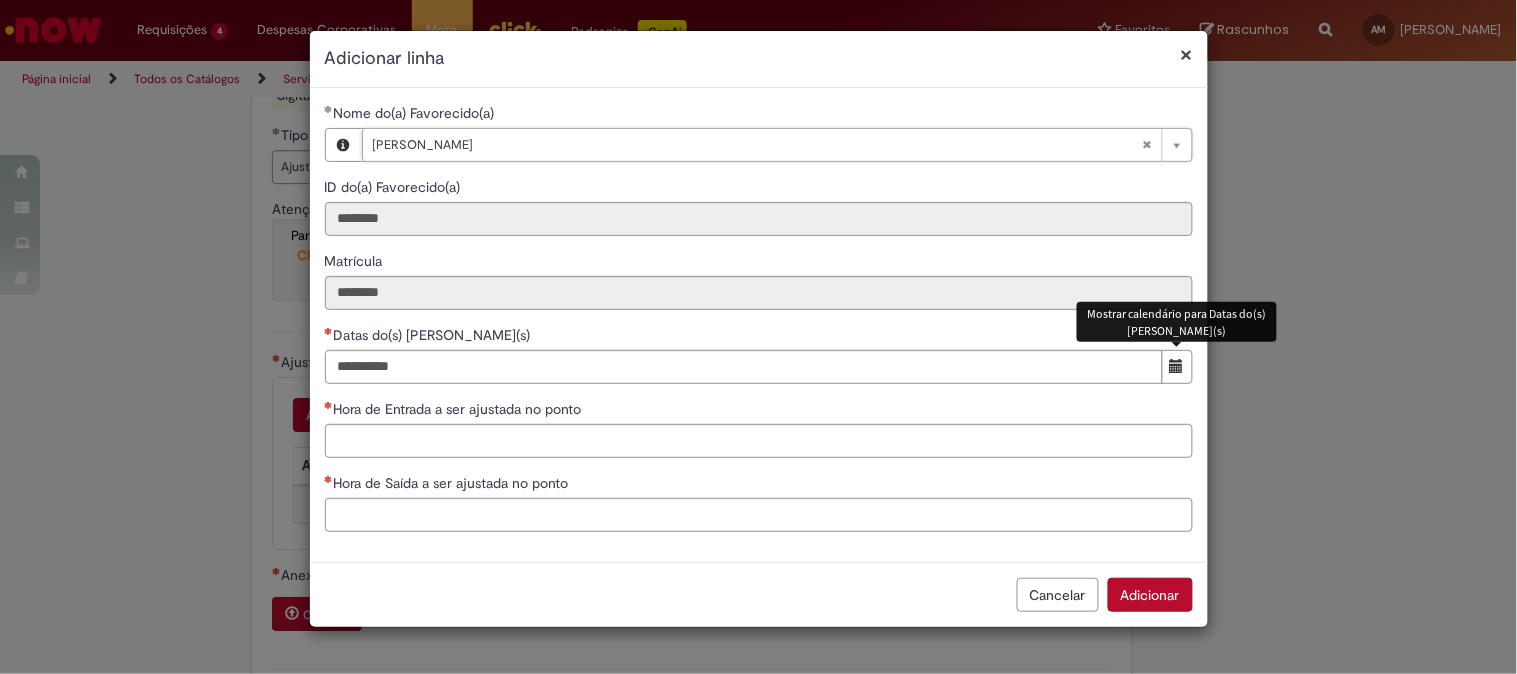 click at bounding box center (1177, 366) 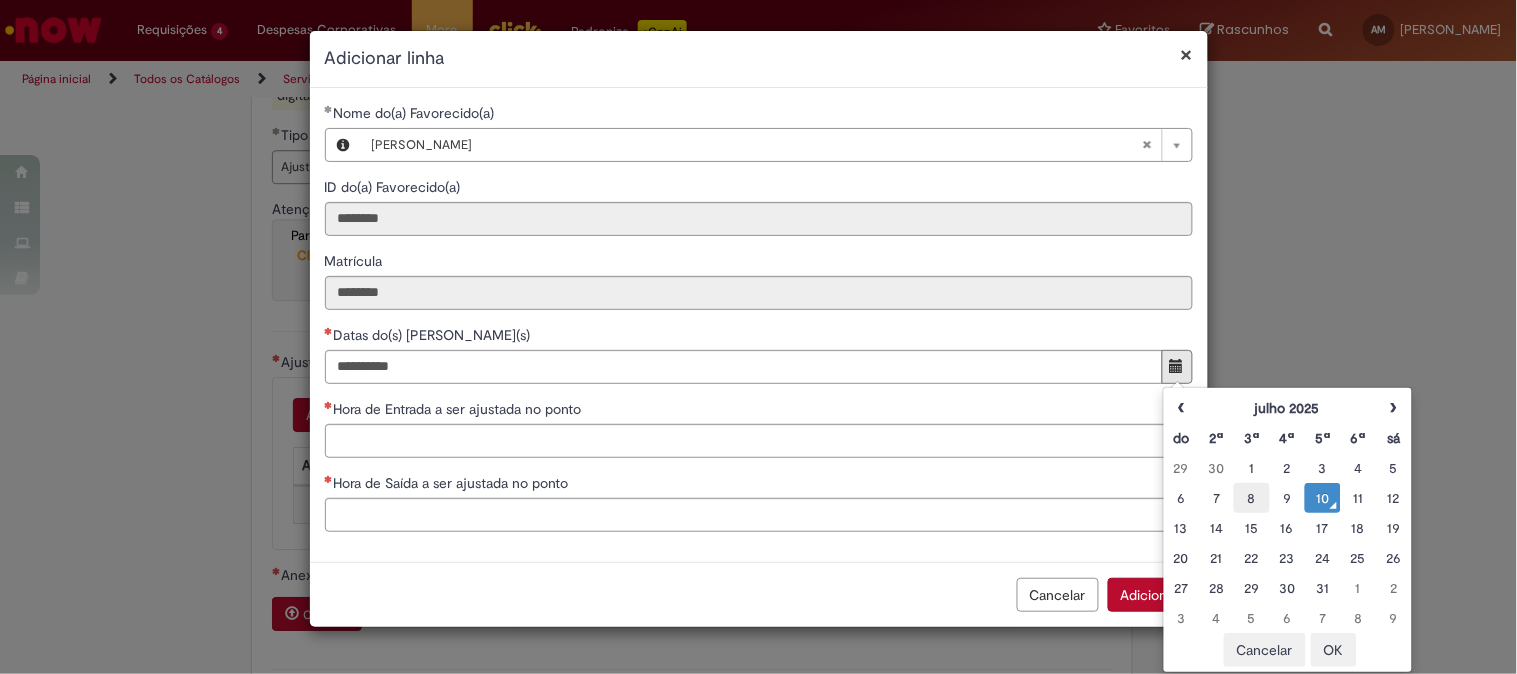 click on "8" at bounding box center (1251, 498) 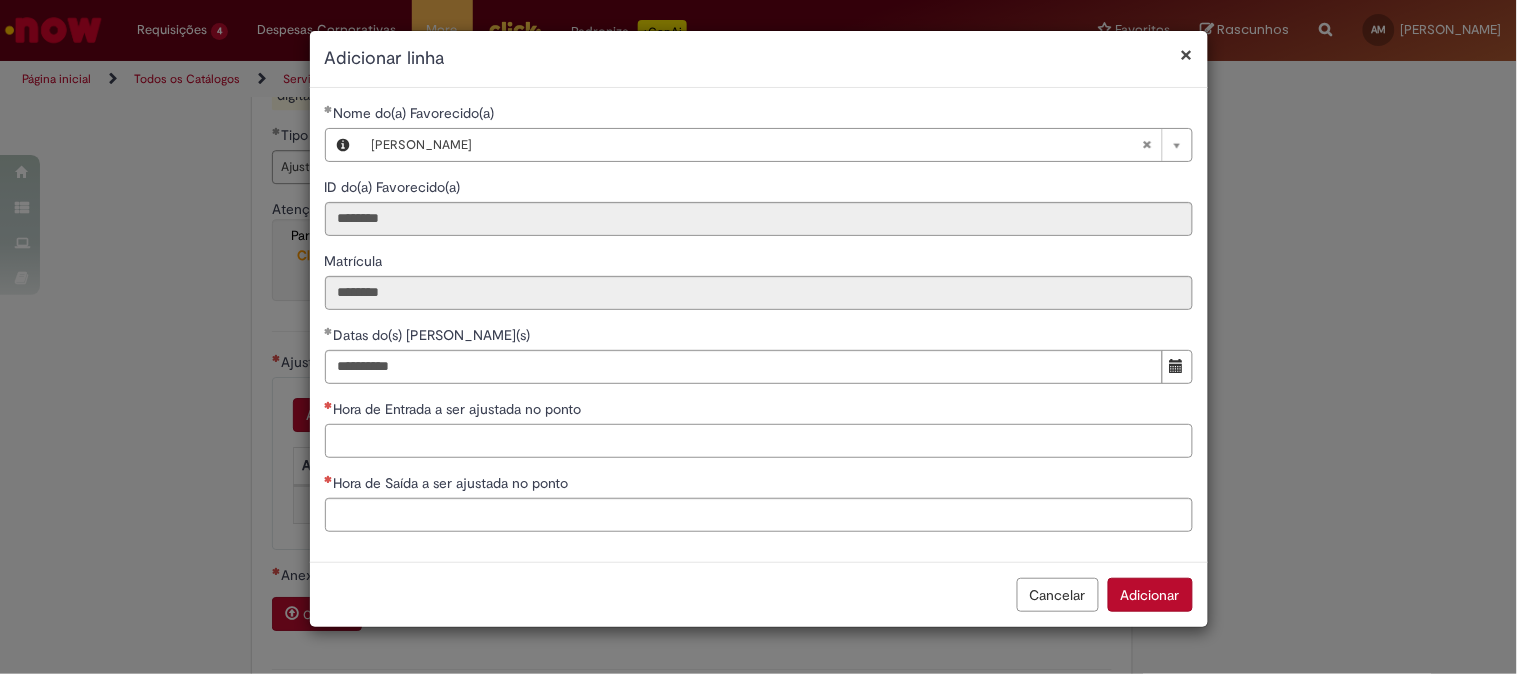 click on "Hora de Entrada a ser ajustada no ponto" at bounding box center (759, 441) 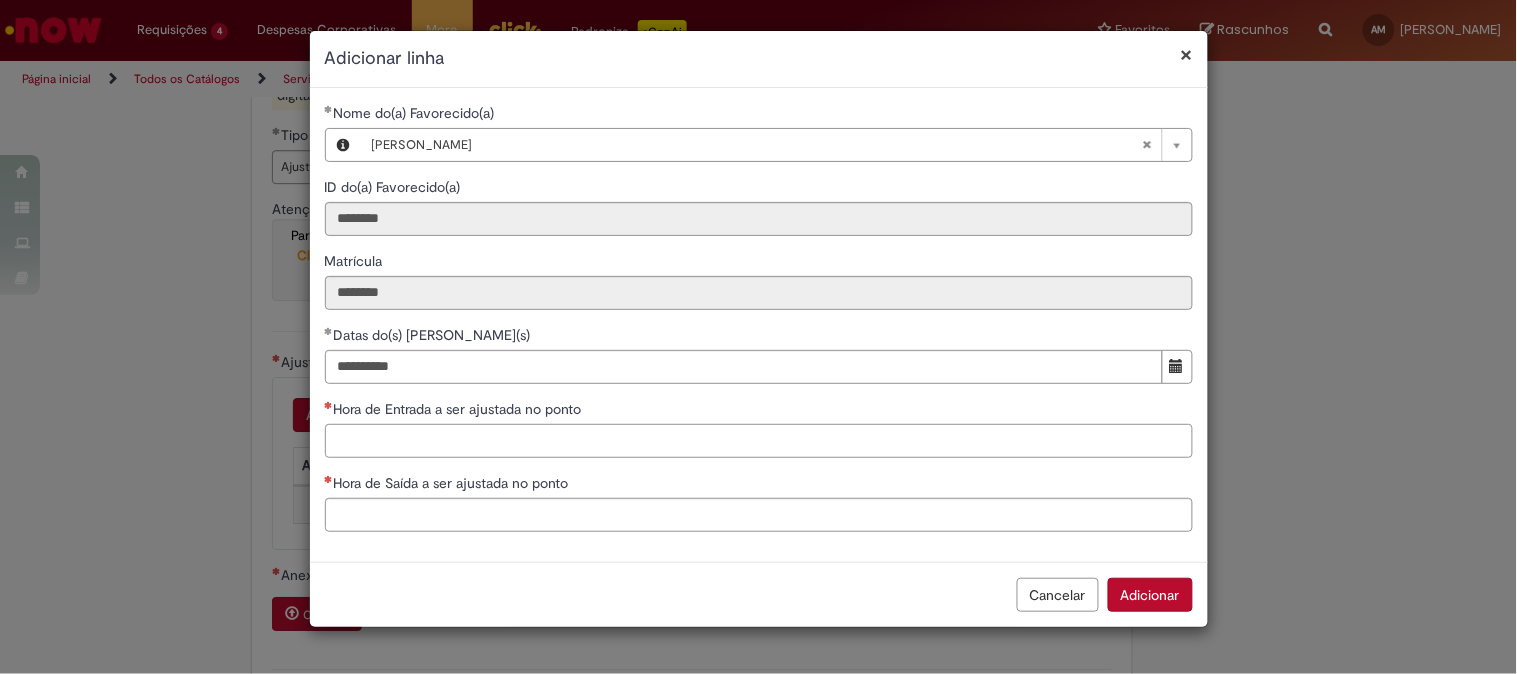 click on "Hora de Entrada a ser ajustada no ponto" at bounding box center [759, 441] 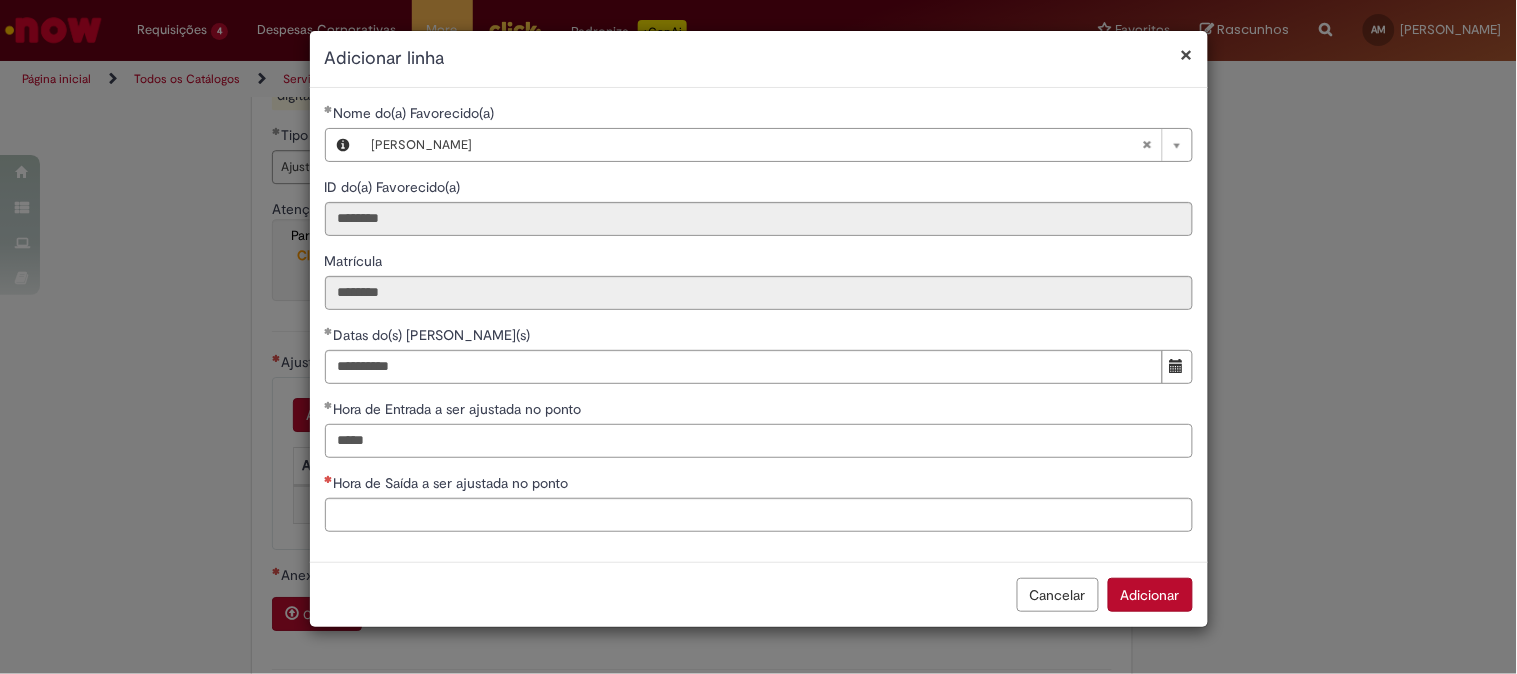 type on "*****" 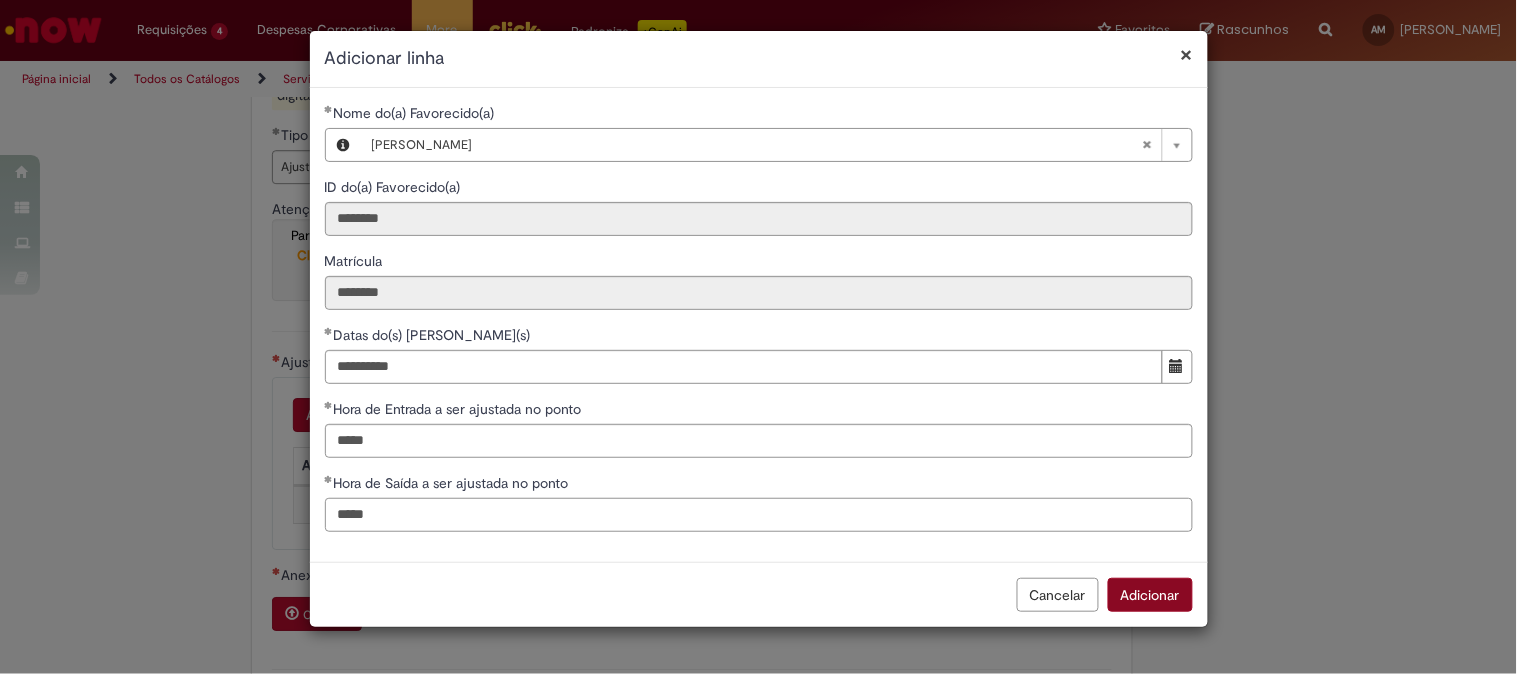 type on "*****" 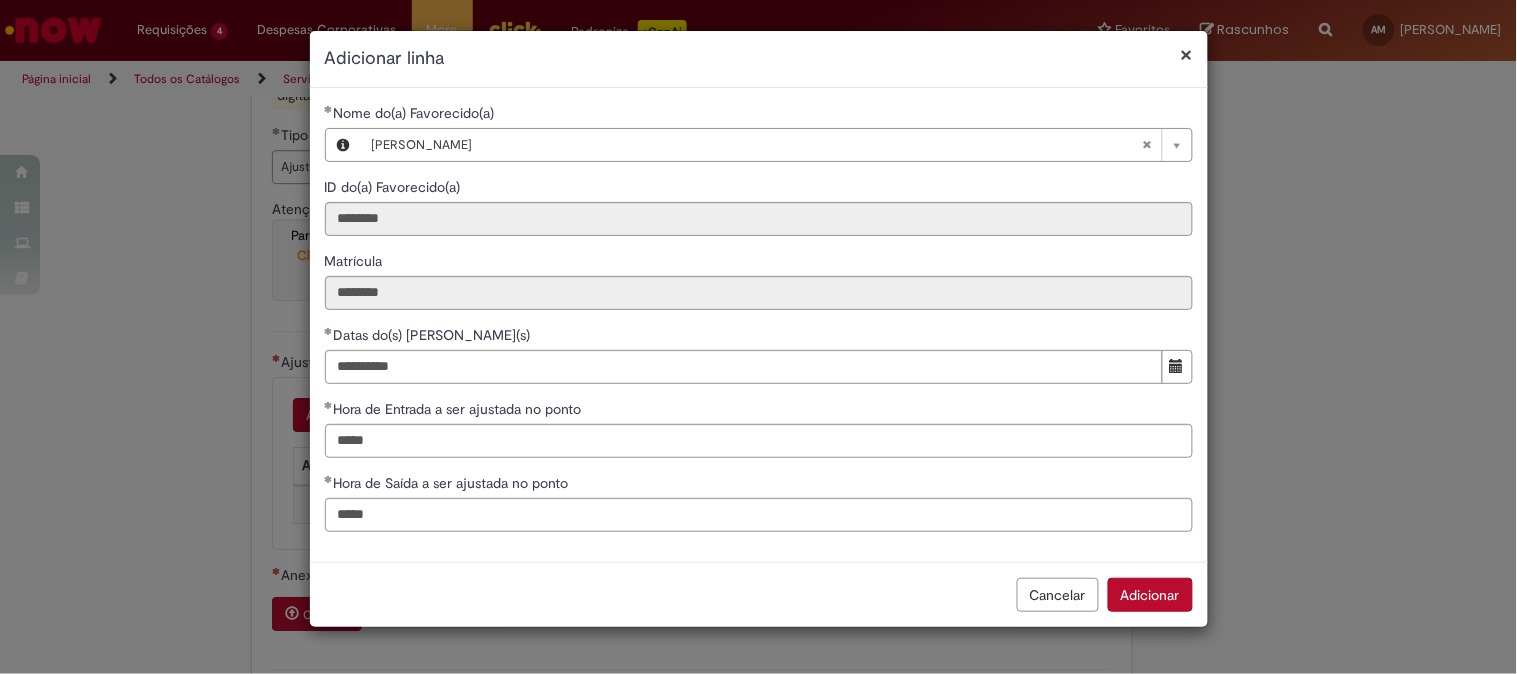click on "Adicionar" at bounding box center (1150, 595) 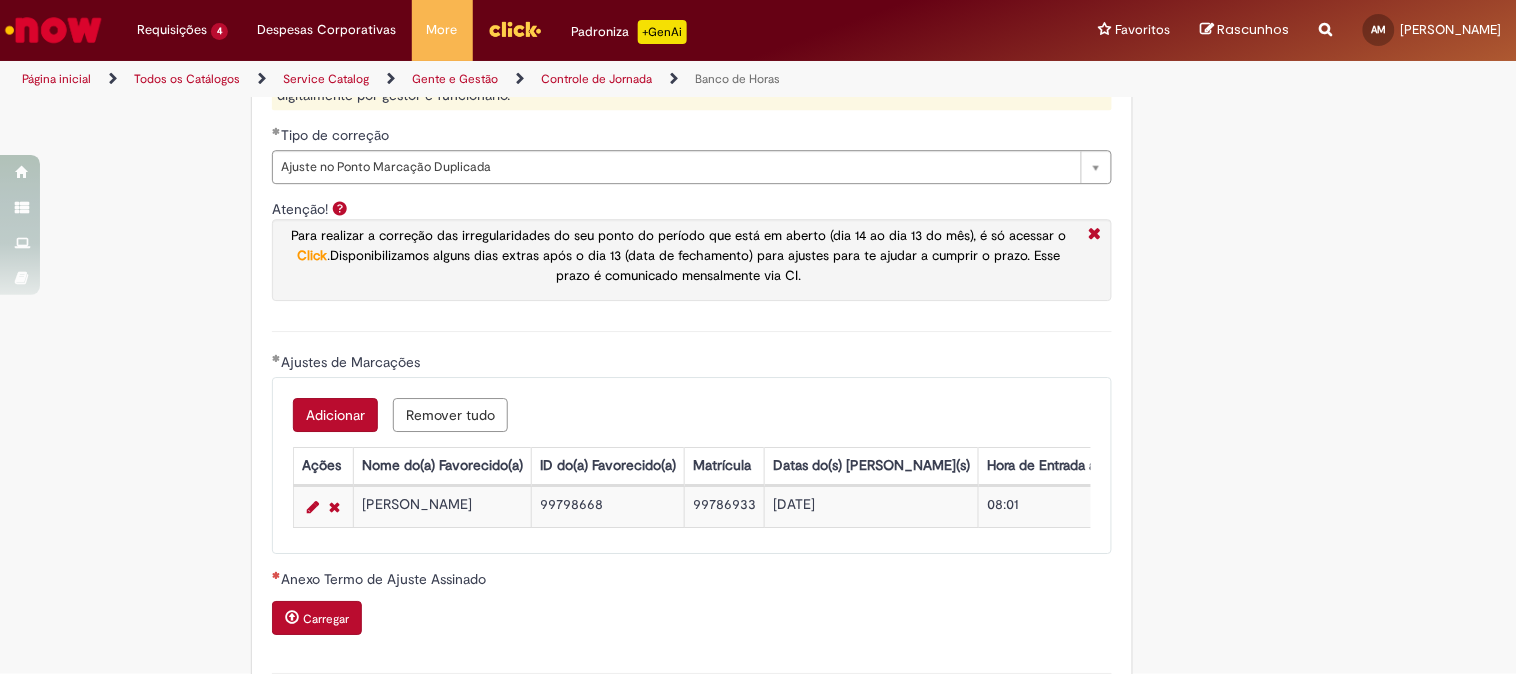 scroll, scrollTop: 1666, scrollLeft: 0, axis: vertical 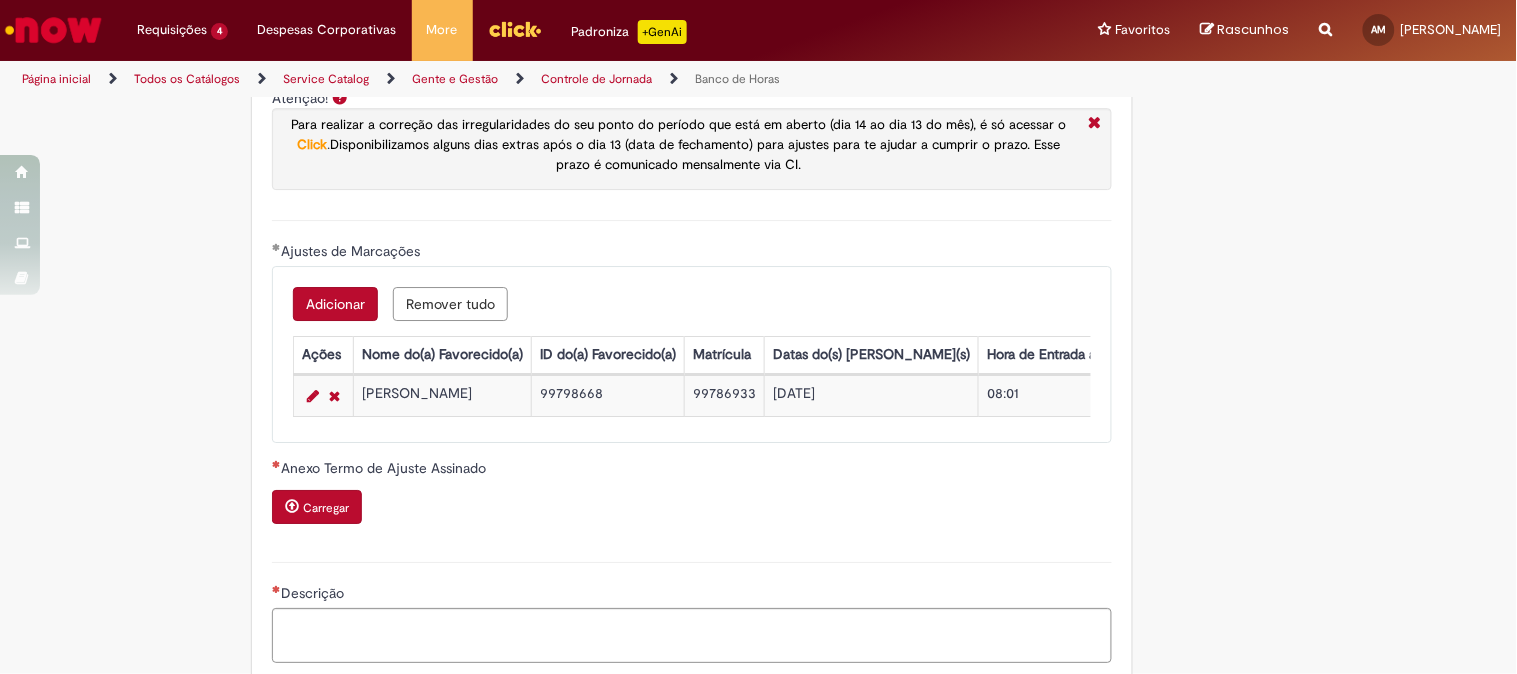 click on "Carregar" at bounding box center [326, 508] 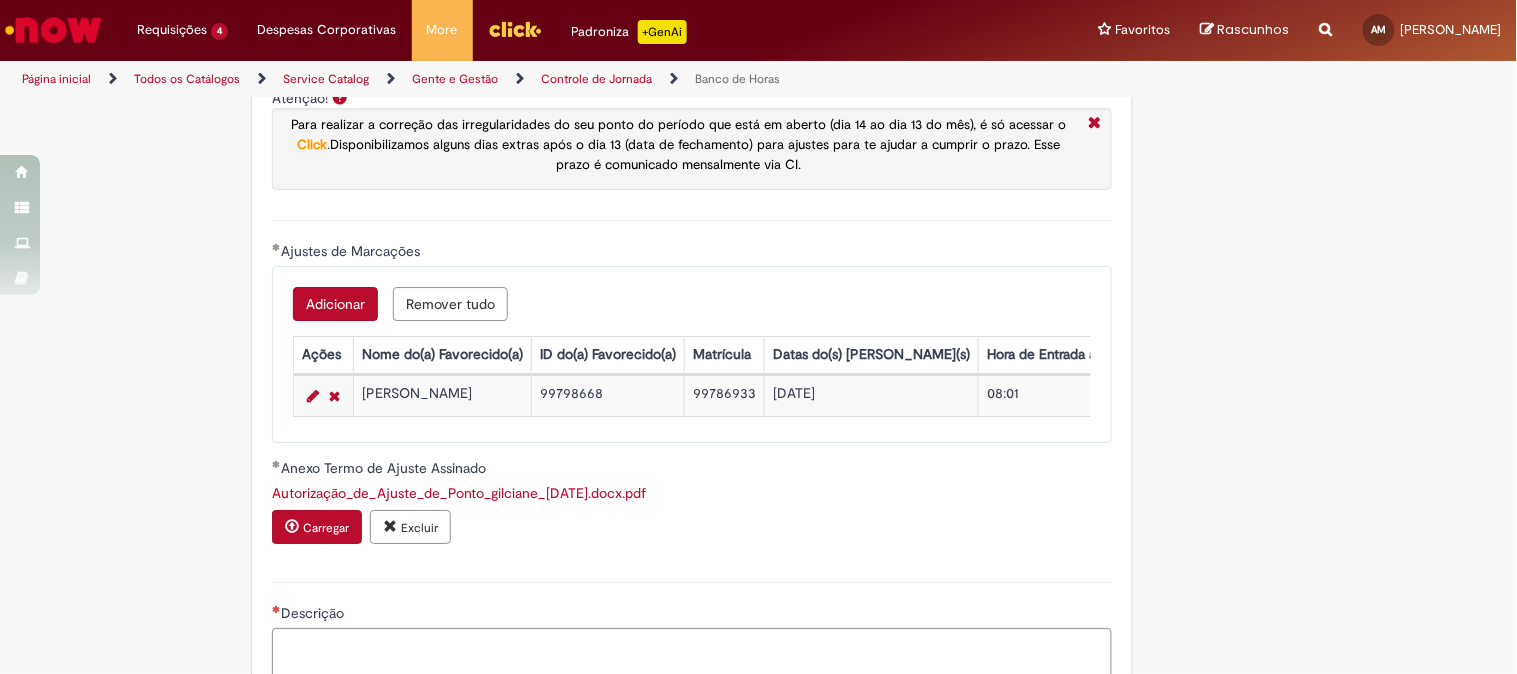 scroll, scrollTop: 1888, scrollLeft: 0, axis: vertical 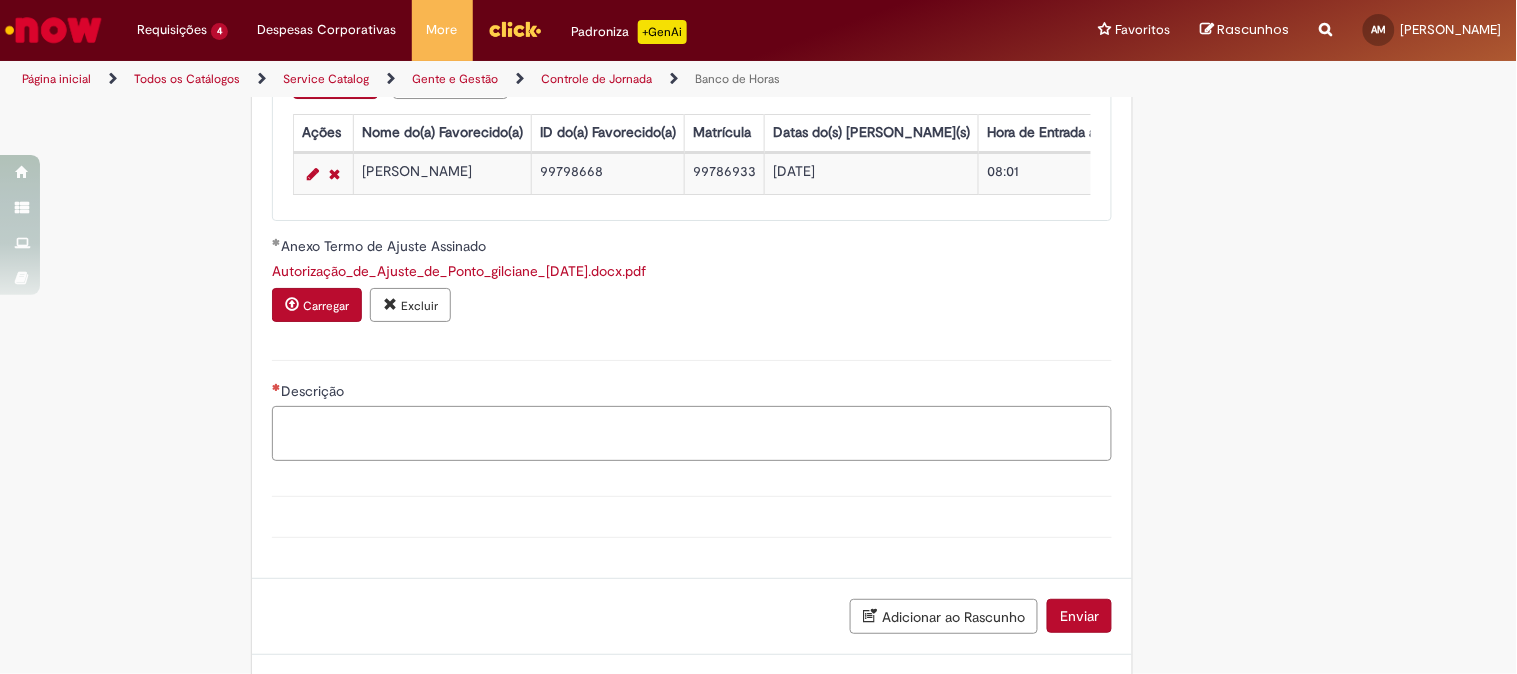 drag, startPoint x: 396, startPoint y: 432, endPoint x: 384, endPoint y: 413, distance: 22.472204 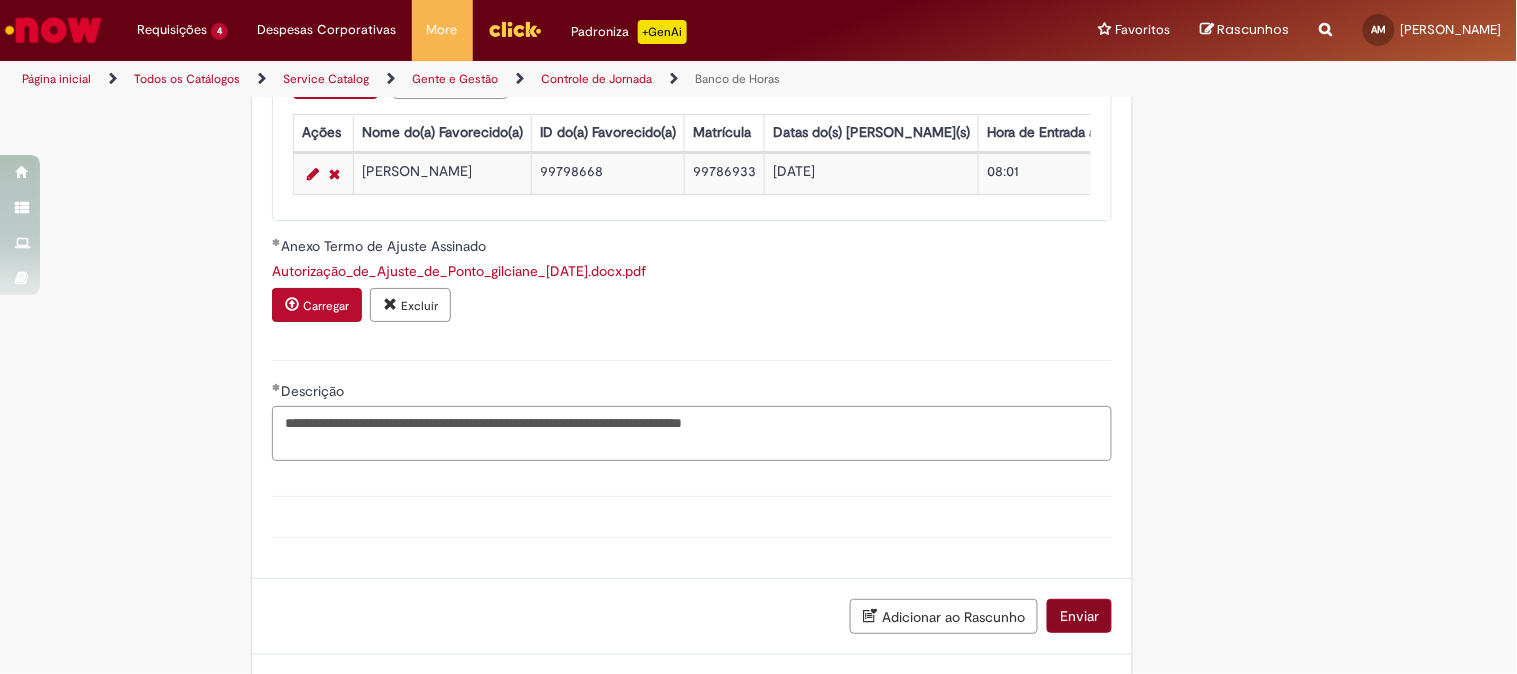 type on "**********" 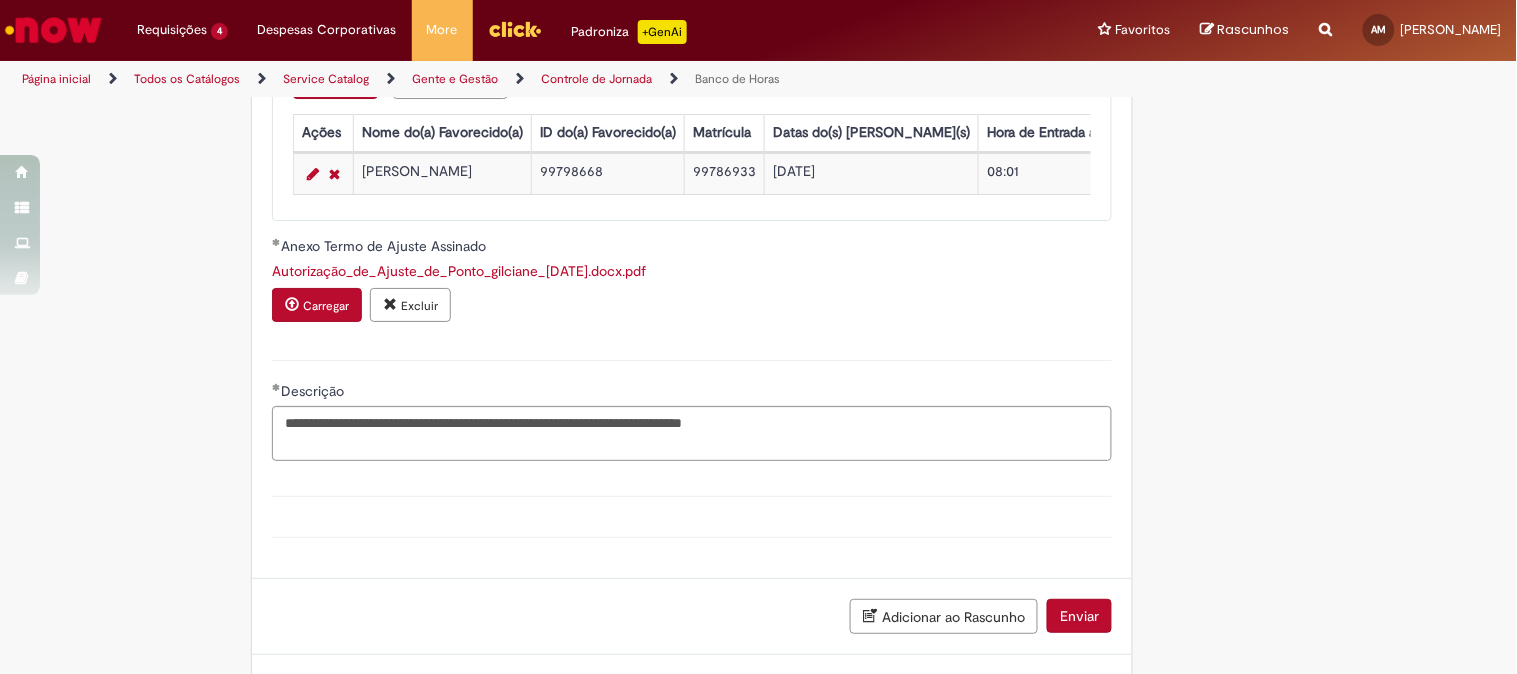 click on "Enviar" at bounding box center (1079, 616) 